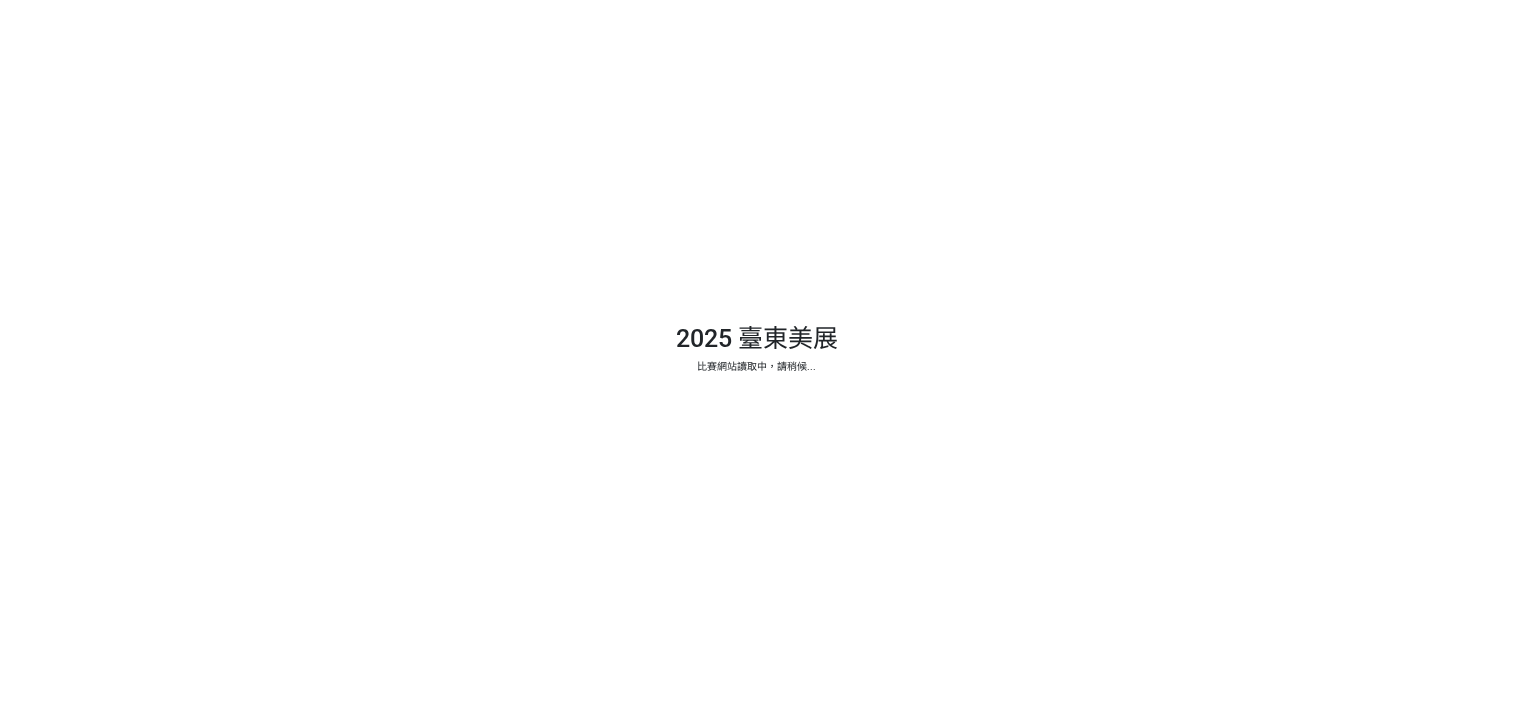 scroll, scrollTop: 0, scrollLeft: 0, axis: both 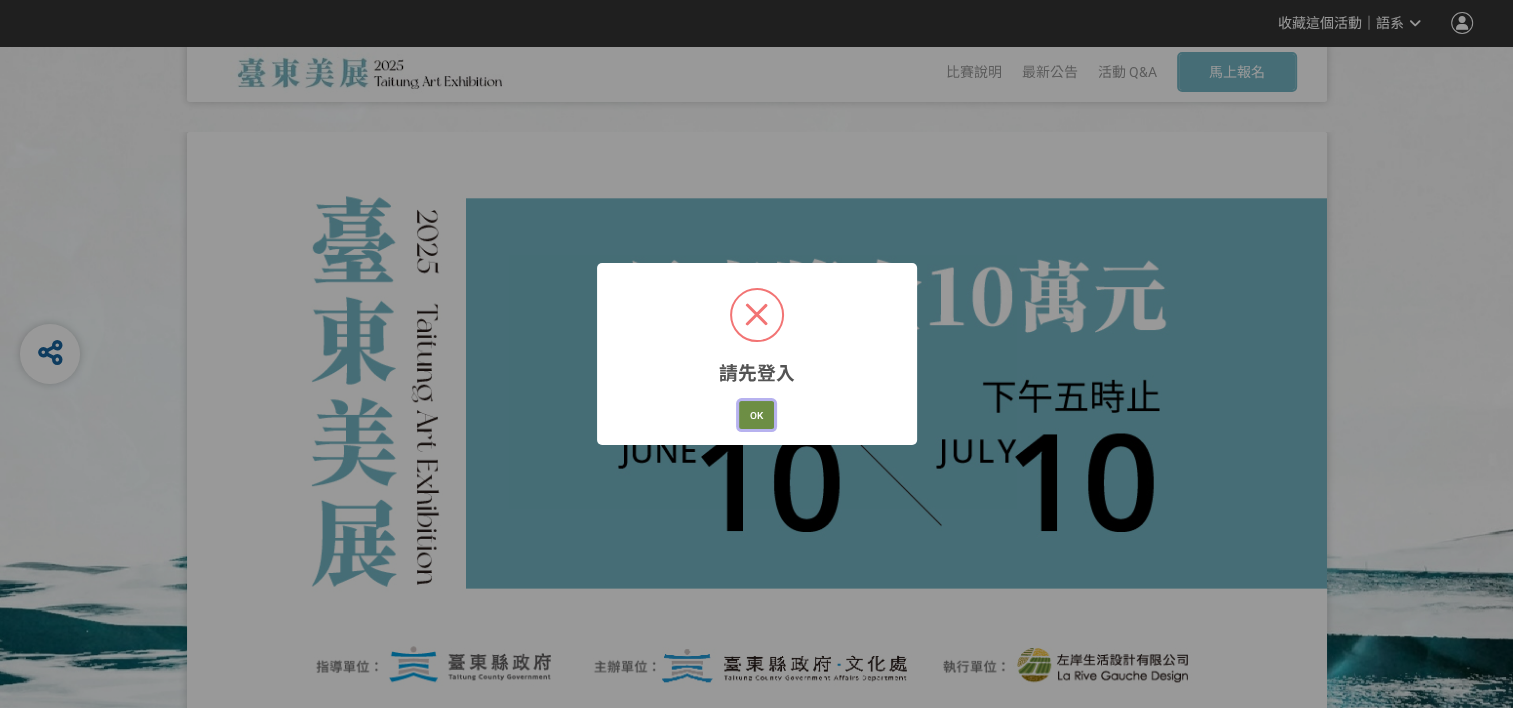click on "OK" at bounding box center [756, 415] 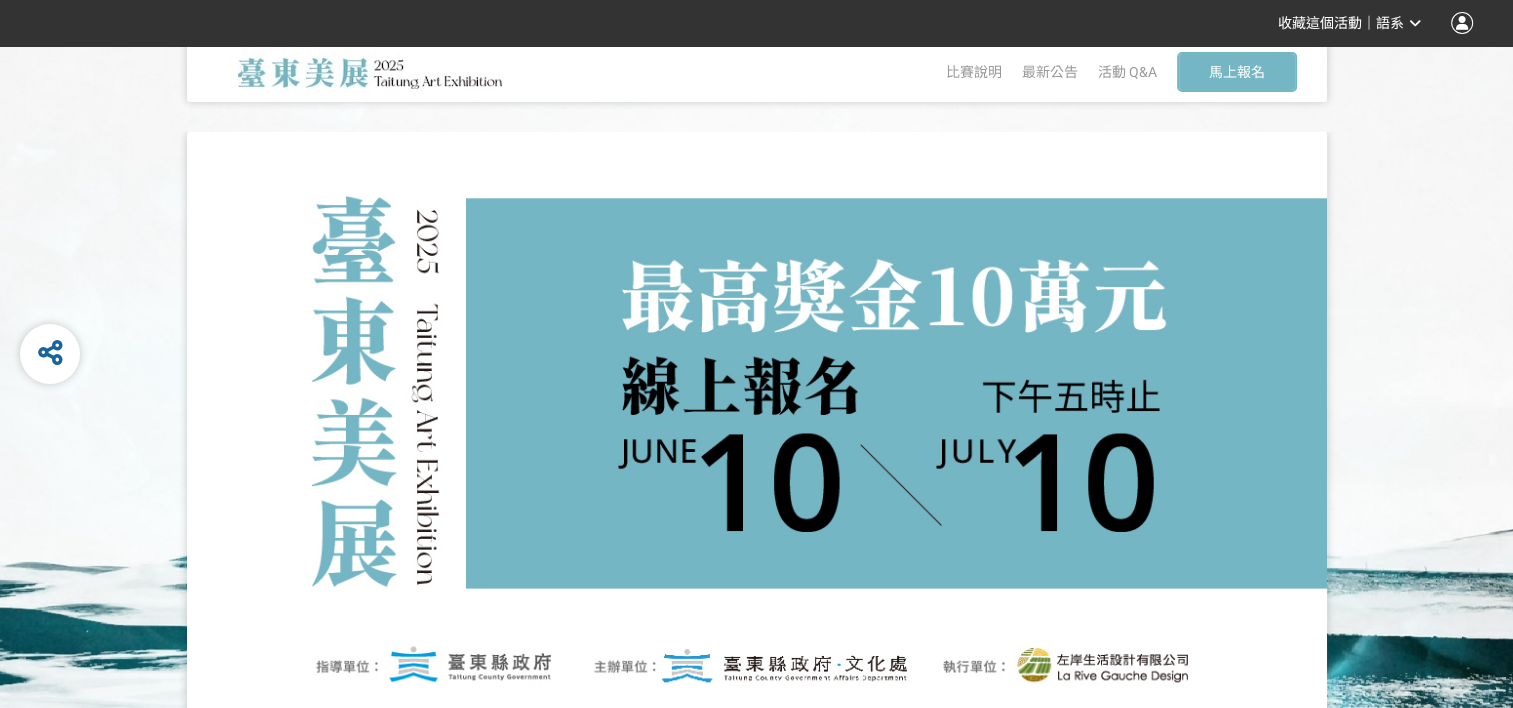 click at bounding box center (1462, 23) 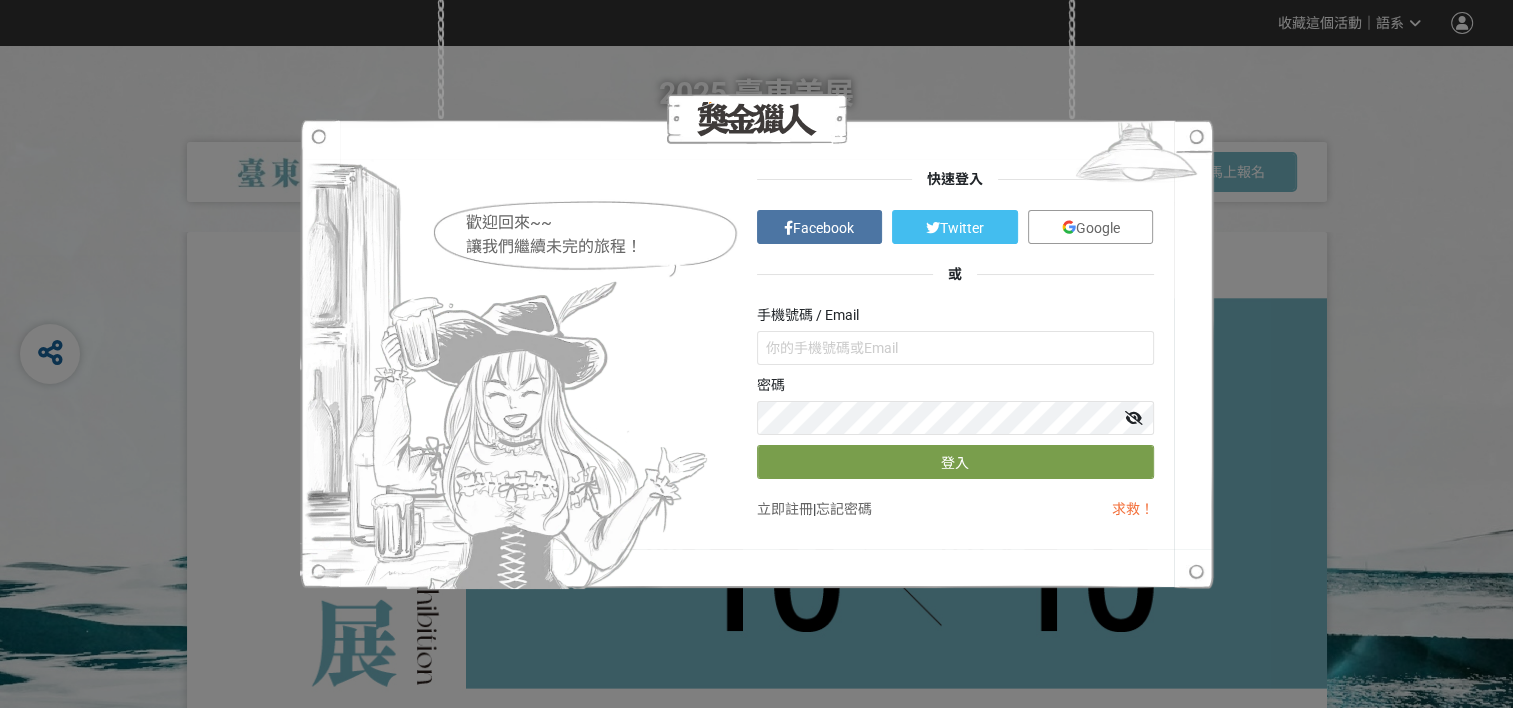 scroll, scrollTop: 0, scrollLeft: 0, axis: both 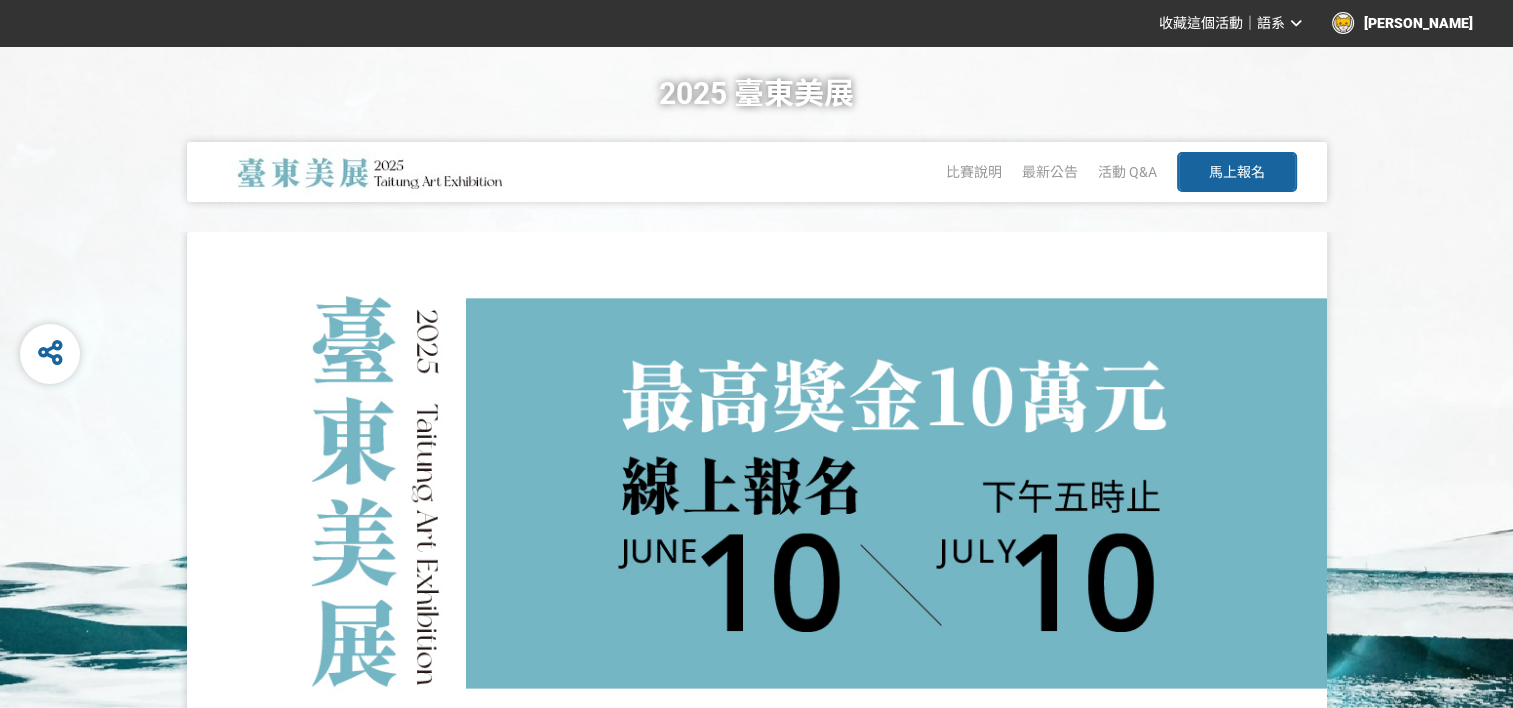 click on "馬上報名" at bounding box center [1237, 172] 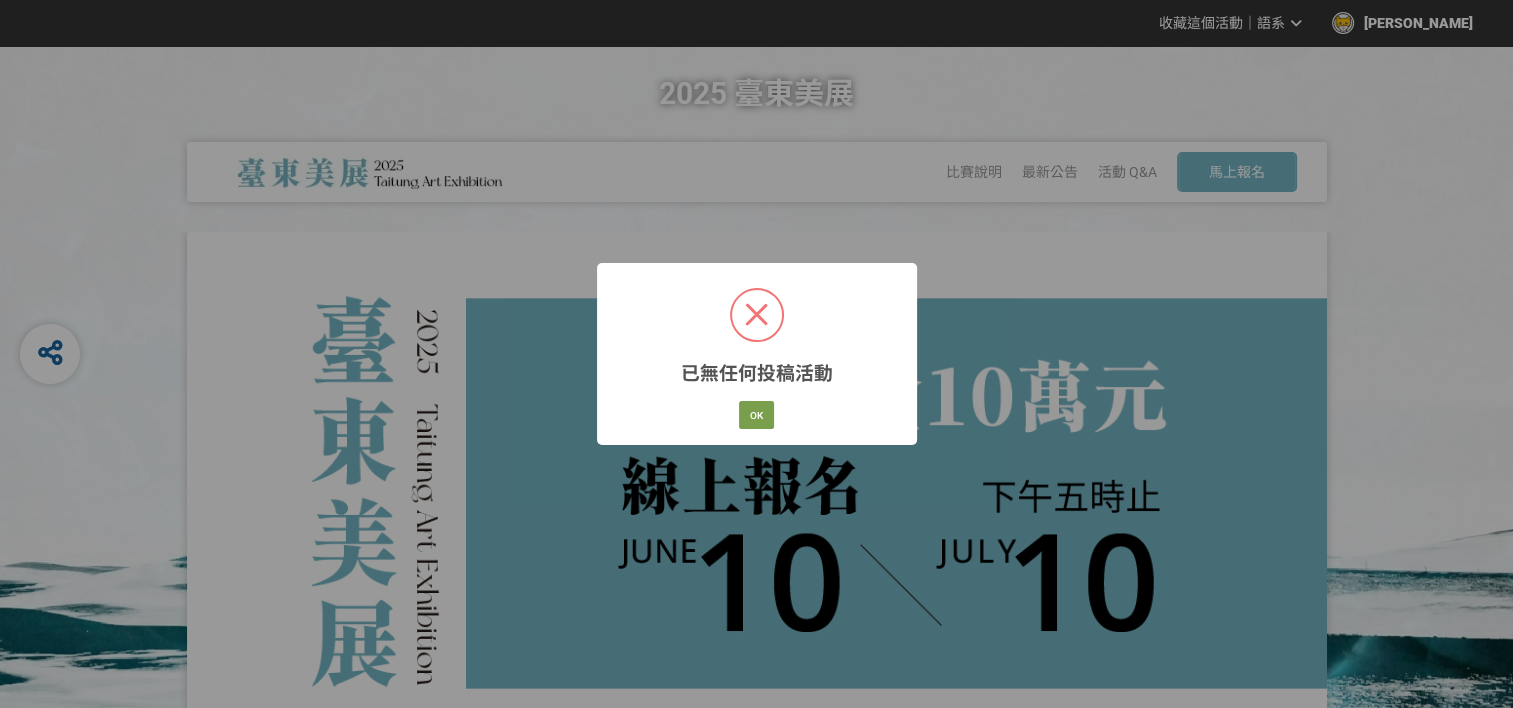 click on "OK Cancel" at bounding box center (756, 415) 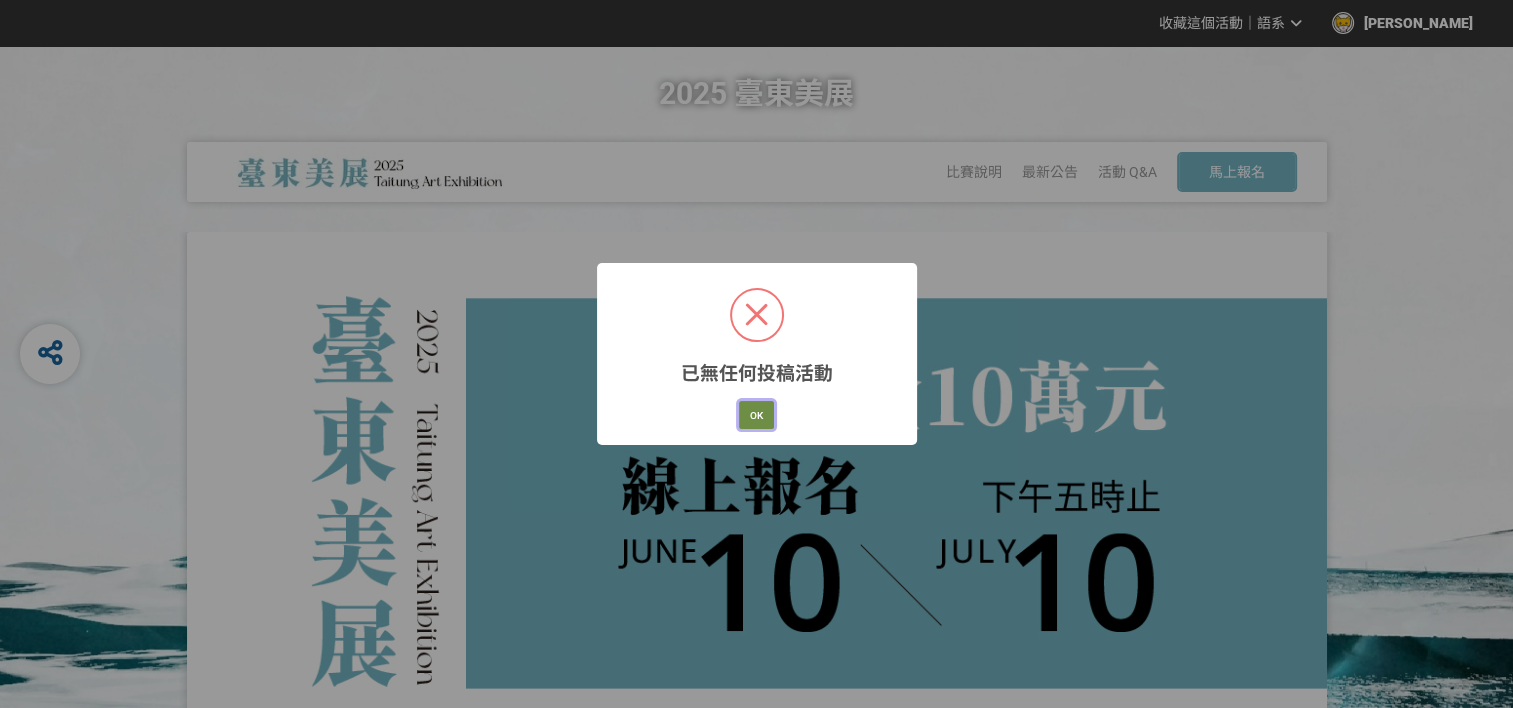click on "OK" at bounding box center (756, 415) 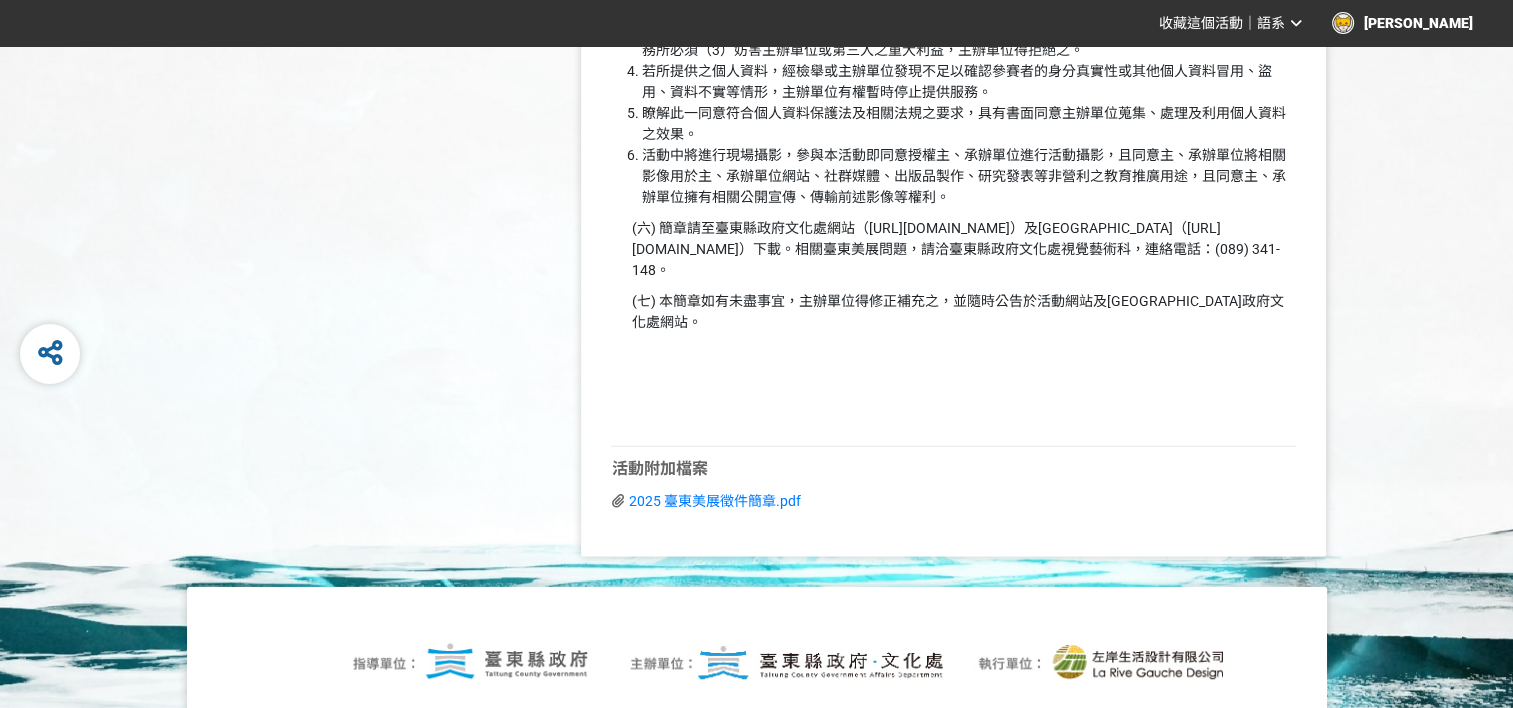 scroll, scrollTop: 5134, scrollLeft: 0, axis: vertical 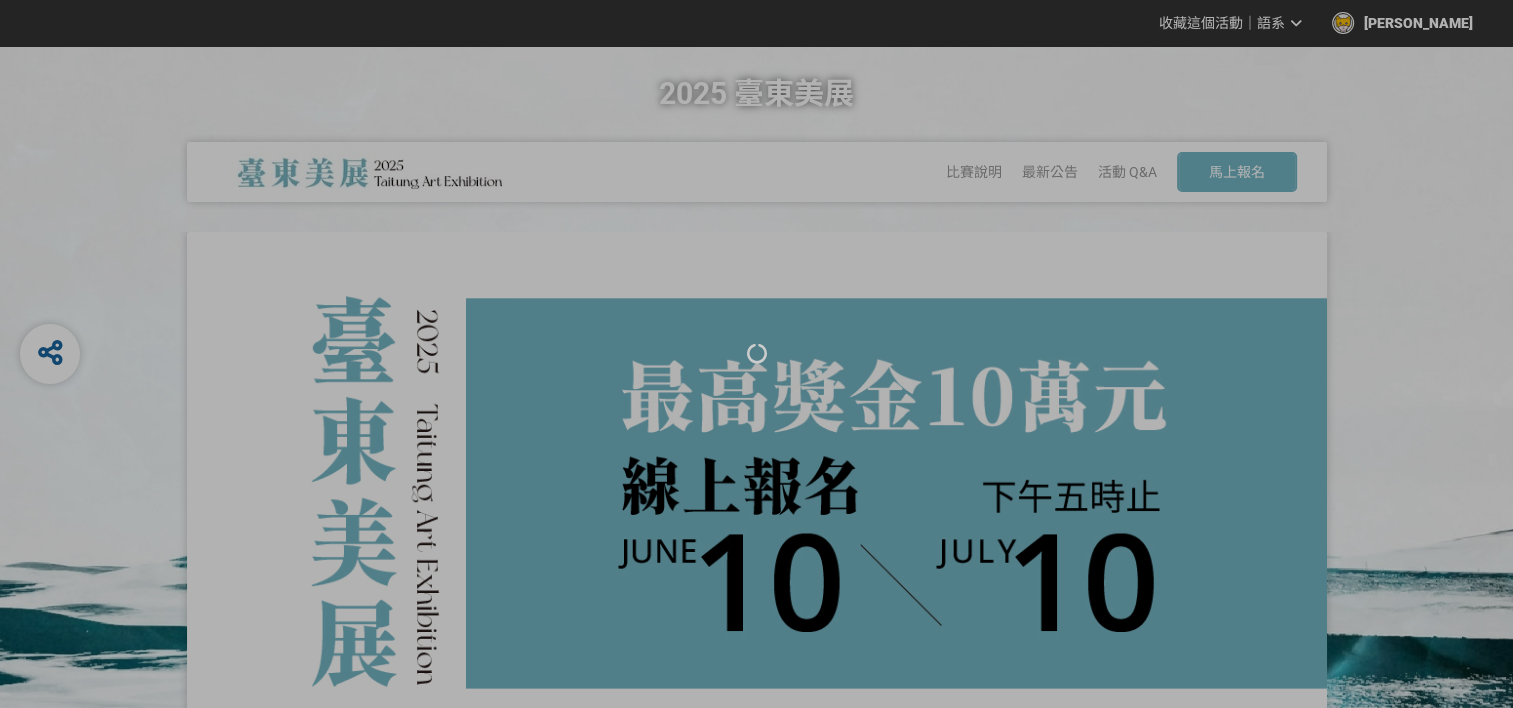 select on "獎金獵人網站" 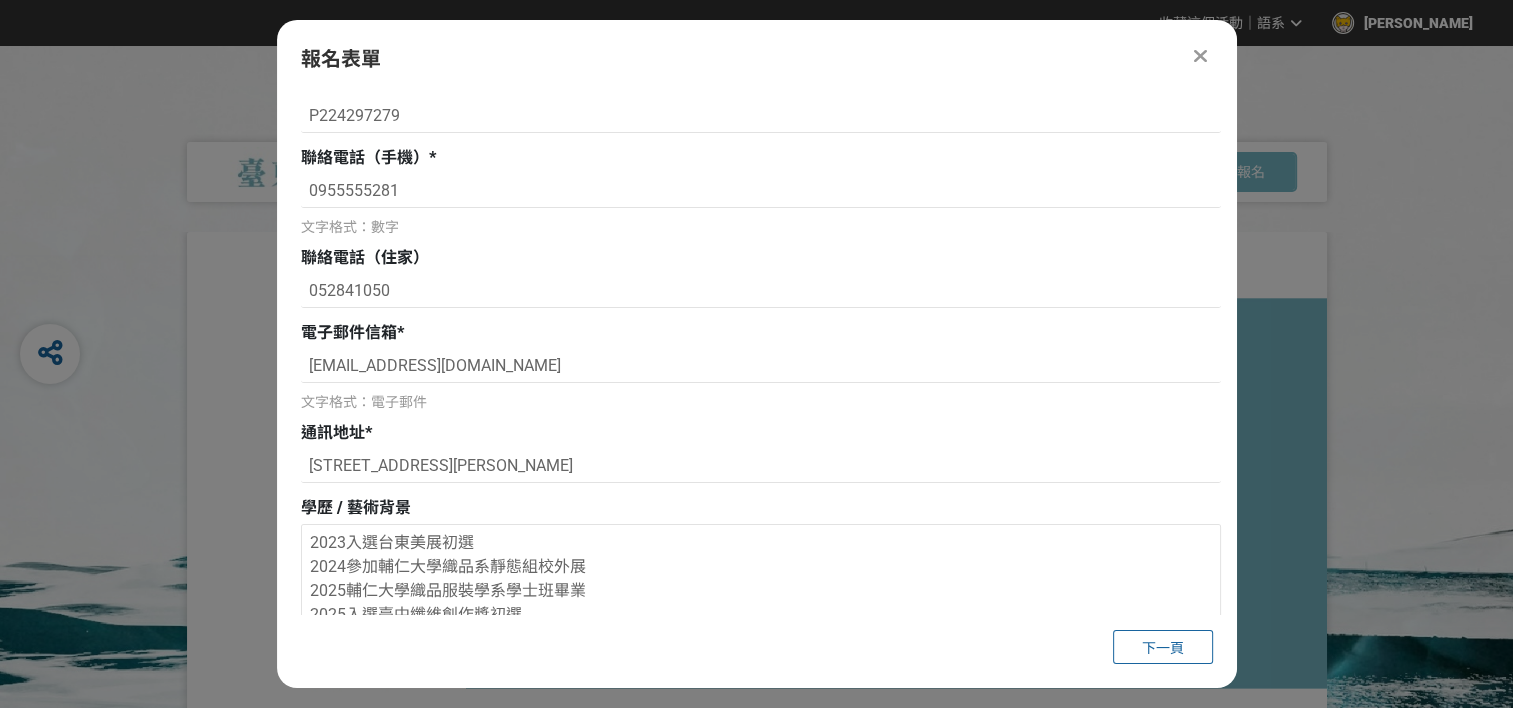 scroll, scrollTop: 596, scrollLeft: 0, axis: vertical 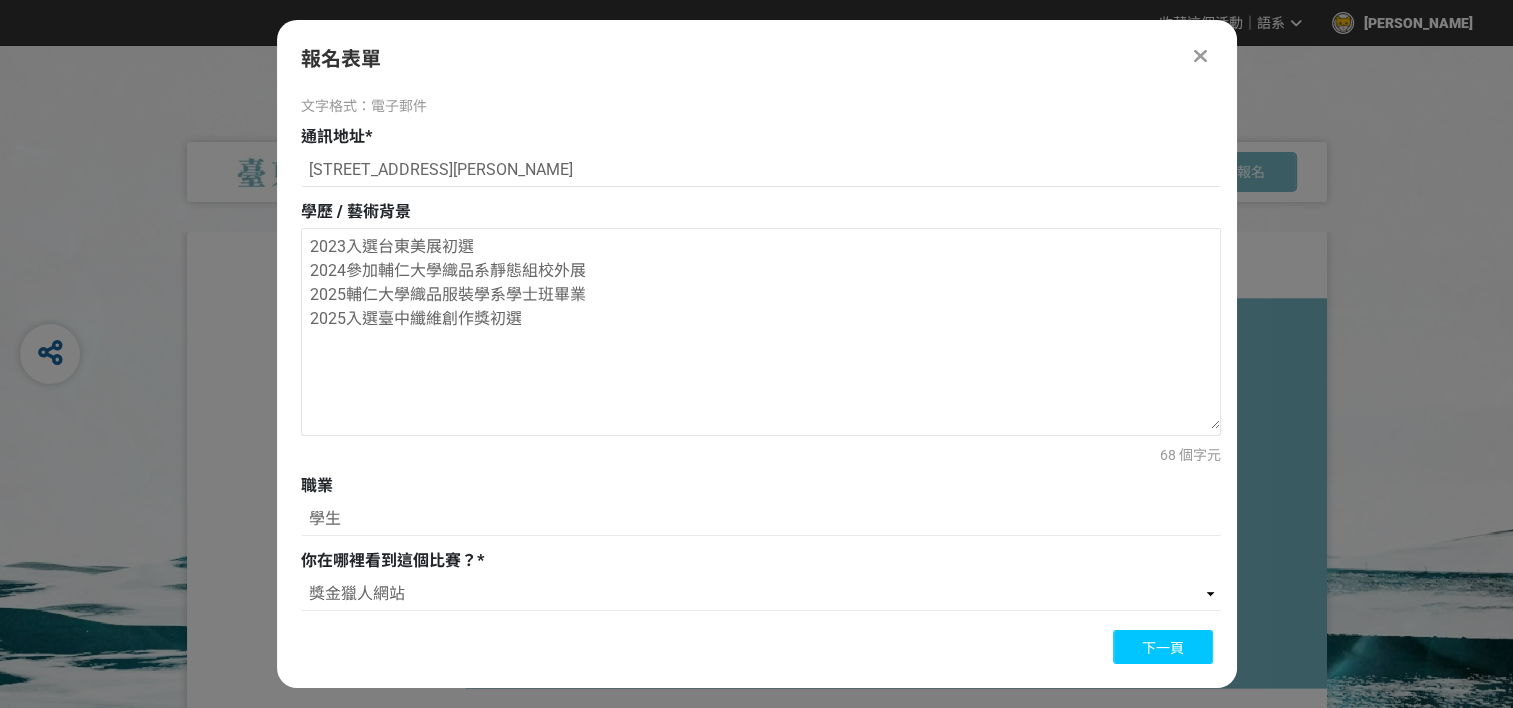 click on "下一頁" at bounding box center (1163, 648) 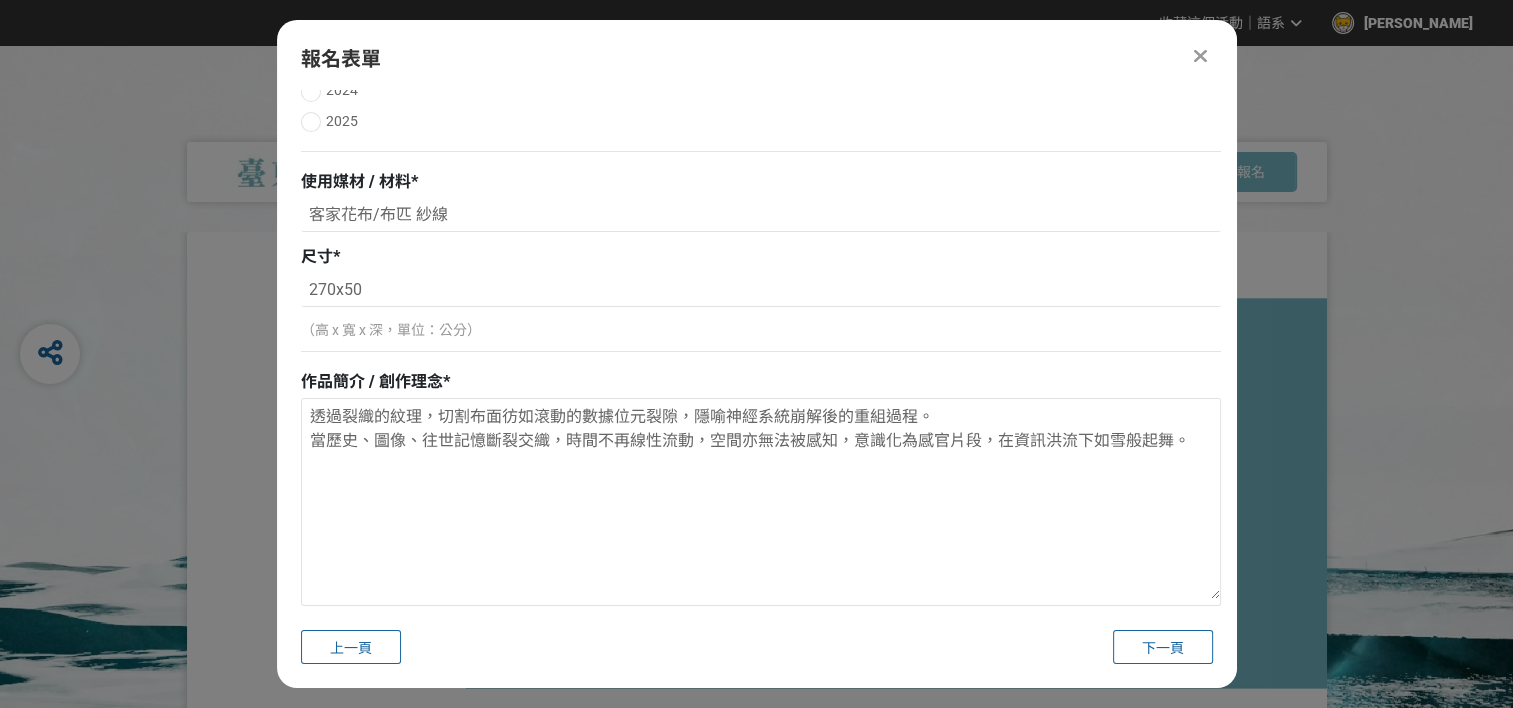 scroll, scrollTop: 400, scrollLeft: 0, axis: vertical 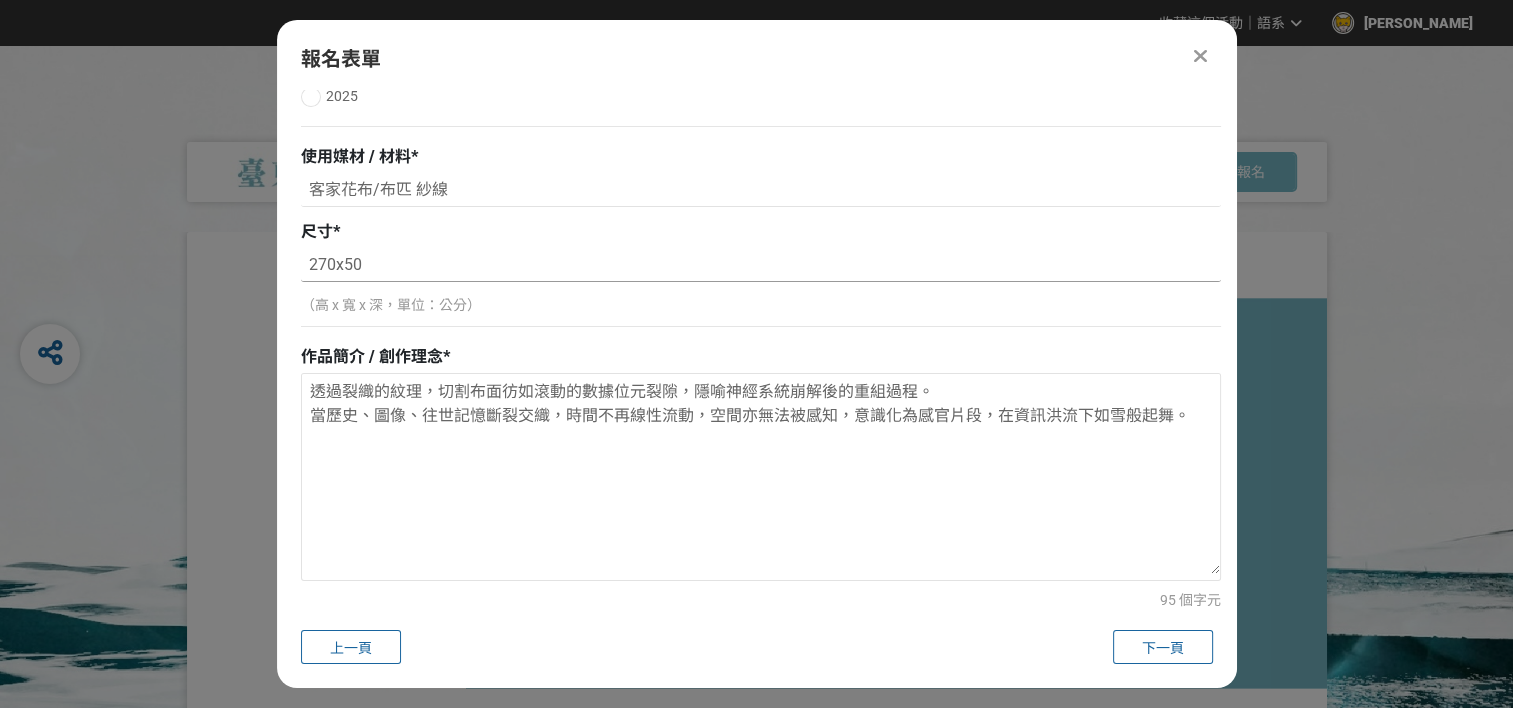 click on "270x50" at bounding box center (761, 265) 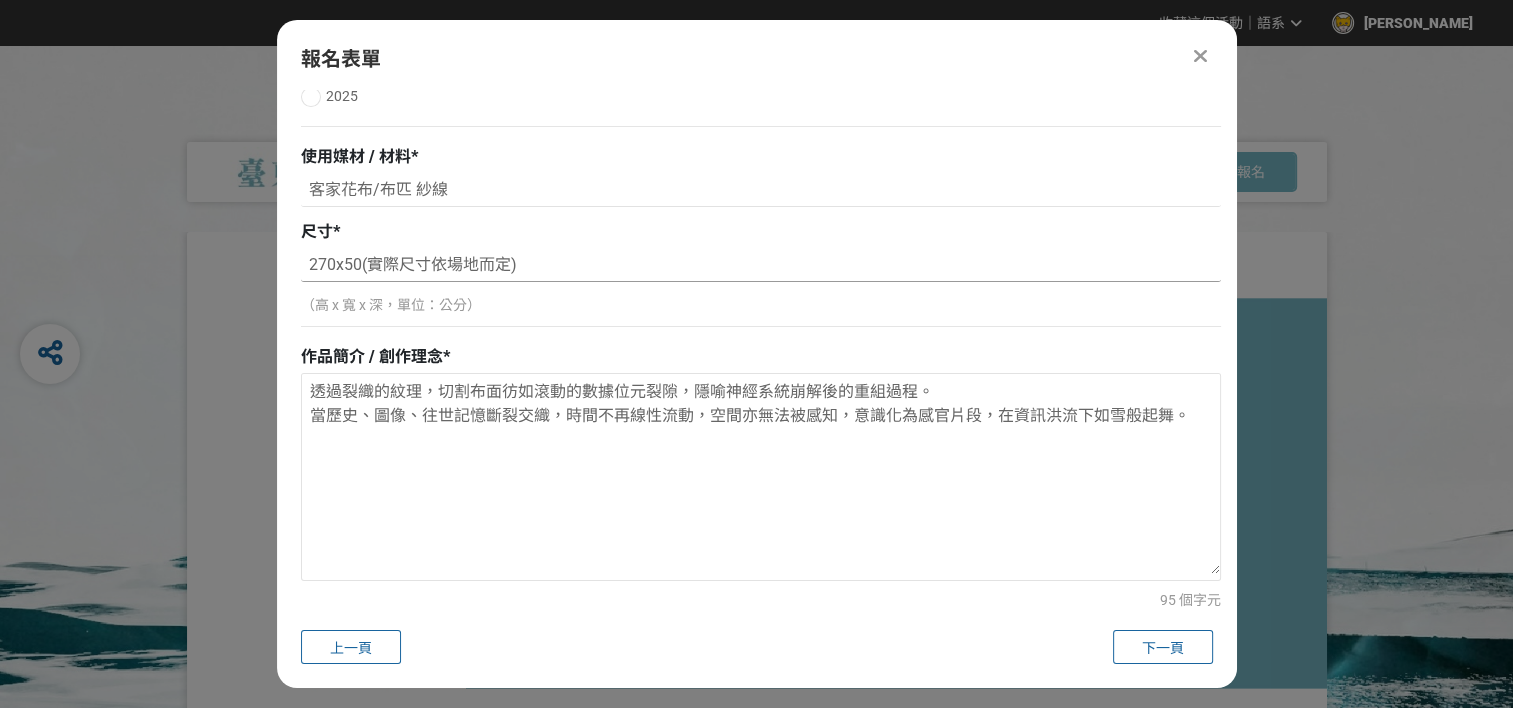 type on "270x50(實際尺寸依場地而定)" 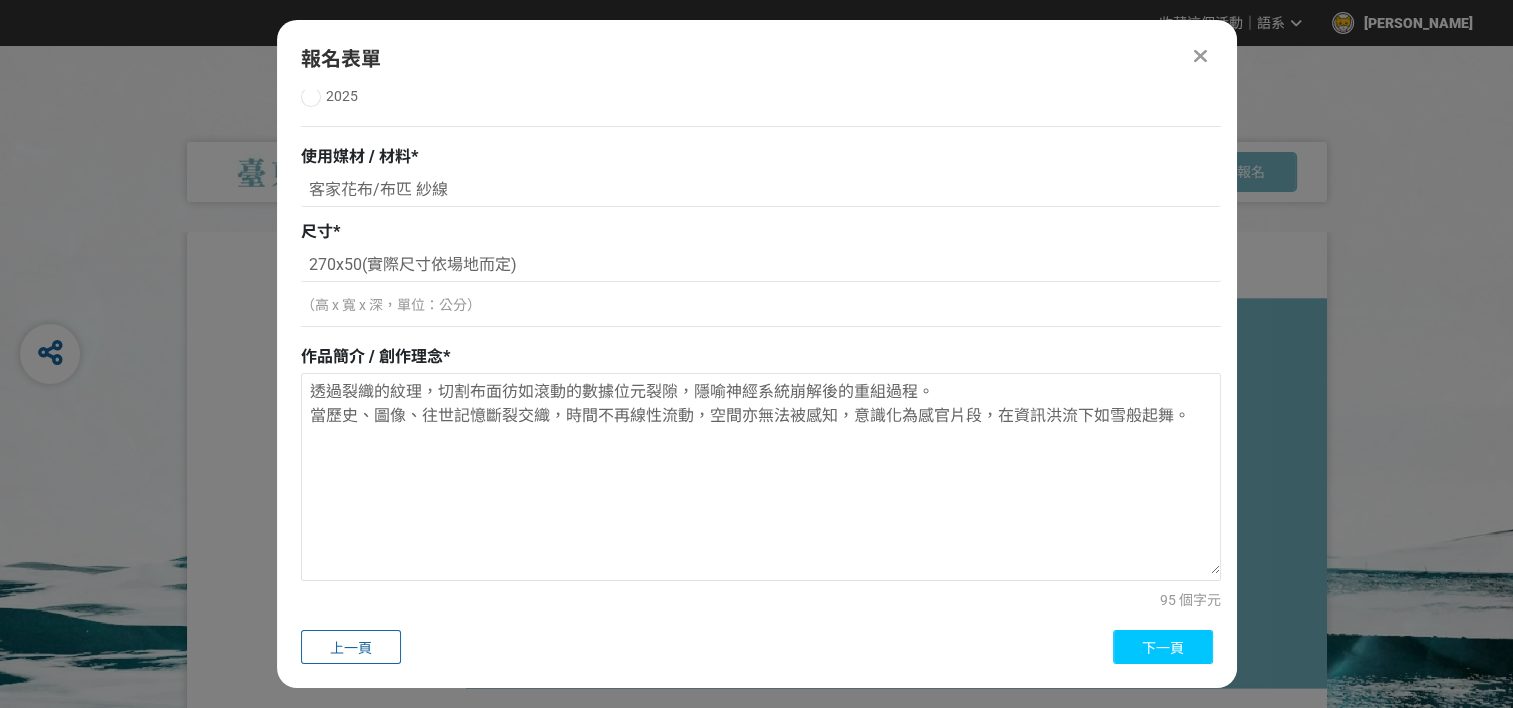 click on "下一頁" at bounding box center [1163, 648] 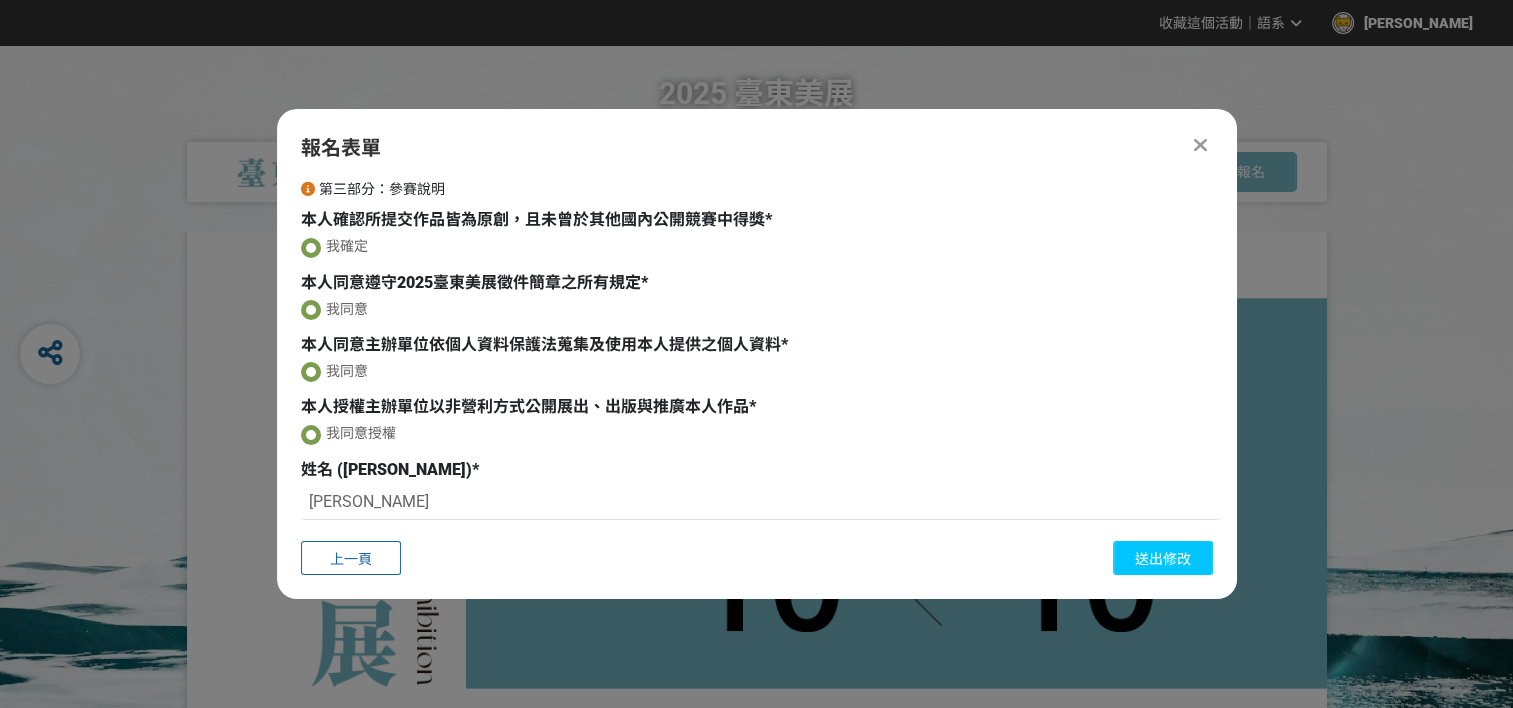 scroll, scrollTop: 0, scrollLeft: 0, axis: both 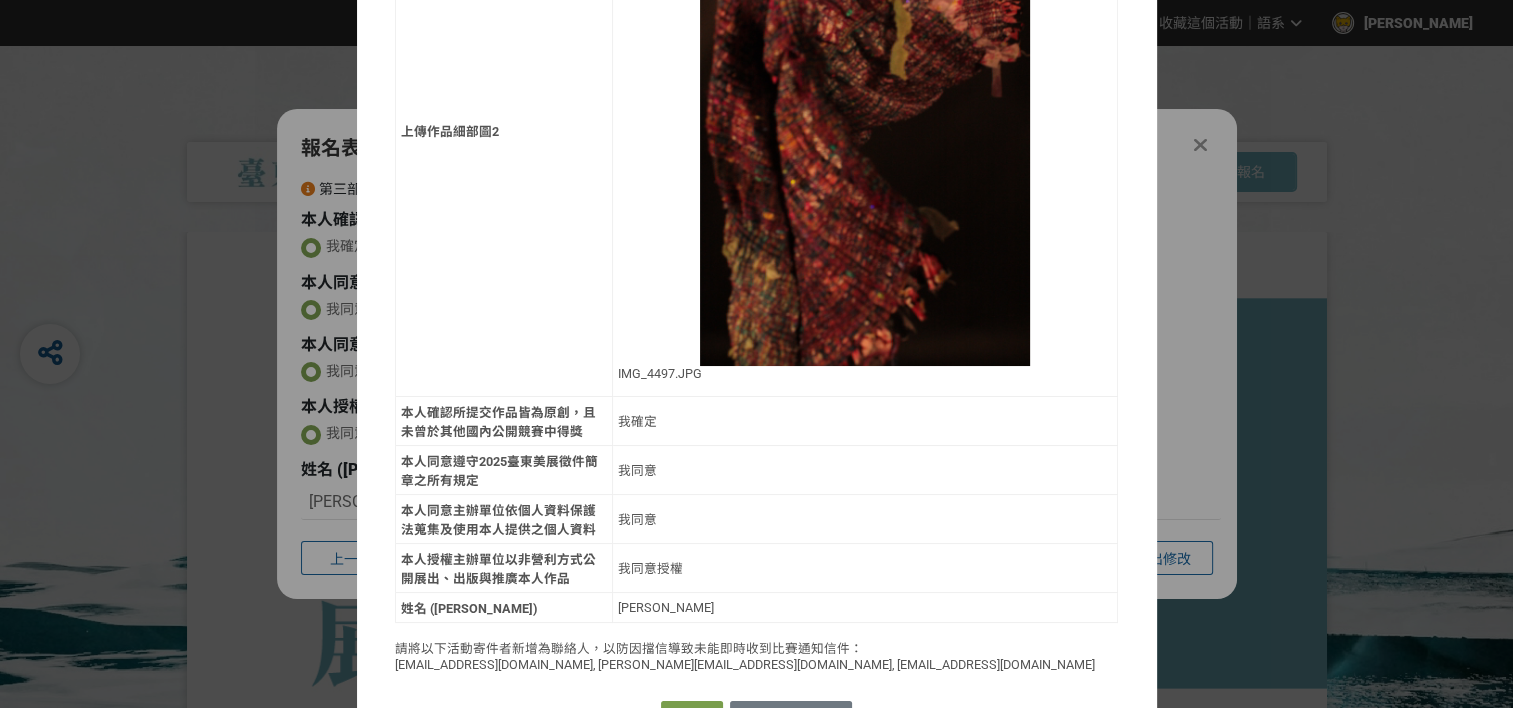 click on "i 投稿確認 × 以下是你本次投稿內容，請確認無誤後再行送出。 姓名 [PERSON_NAME] 出生日期 [DEMOGRAPHIC_DATA] 國籍 中華民國 身分證字號 / 居留證號碼 P224297279 聯絡電話（手機） [PHONE_NUMBER] 聯絡電話（住家） 052841050 電子郵件信箱 [EMAIL_ADDRESS][DOMAIN_NAME] 通訊地址 [STREET_ADDRESS][PERSON_NAME] 學歷 / 藝術背景 2023入選台東美展初選 2024參加輔仁大學織品系靜態組校外展 2025輔仁大學織品服裝學系學士班畢業 2025入選臺中纖維創作獎初選 職業 學生 你在哪裡看到這個比賽？ 獎金獵人網站 徵件類別 第四類：立體造型與傳統工藝類 作品名稱 紊時： On the Disruption of Time 創作年份 2023 使用媒材 / 材料 客家花布/布匹 紗線 尺寸 270x50(實際尺寸依場地而定) 作品簡介 / 創作理念 透過裂織的紋理，切割布面彷如滾動的數據位元裂隙，隱喻神經系統崩解後的重組過程。 是否有共同創作者？ 否 我確定" at bounding box center [757, -636] 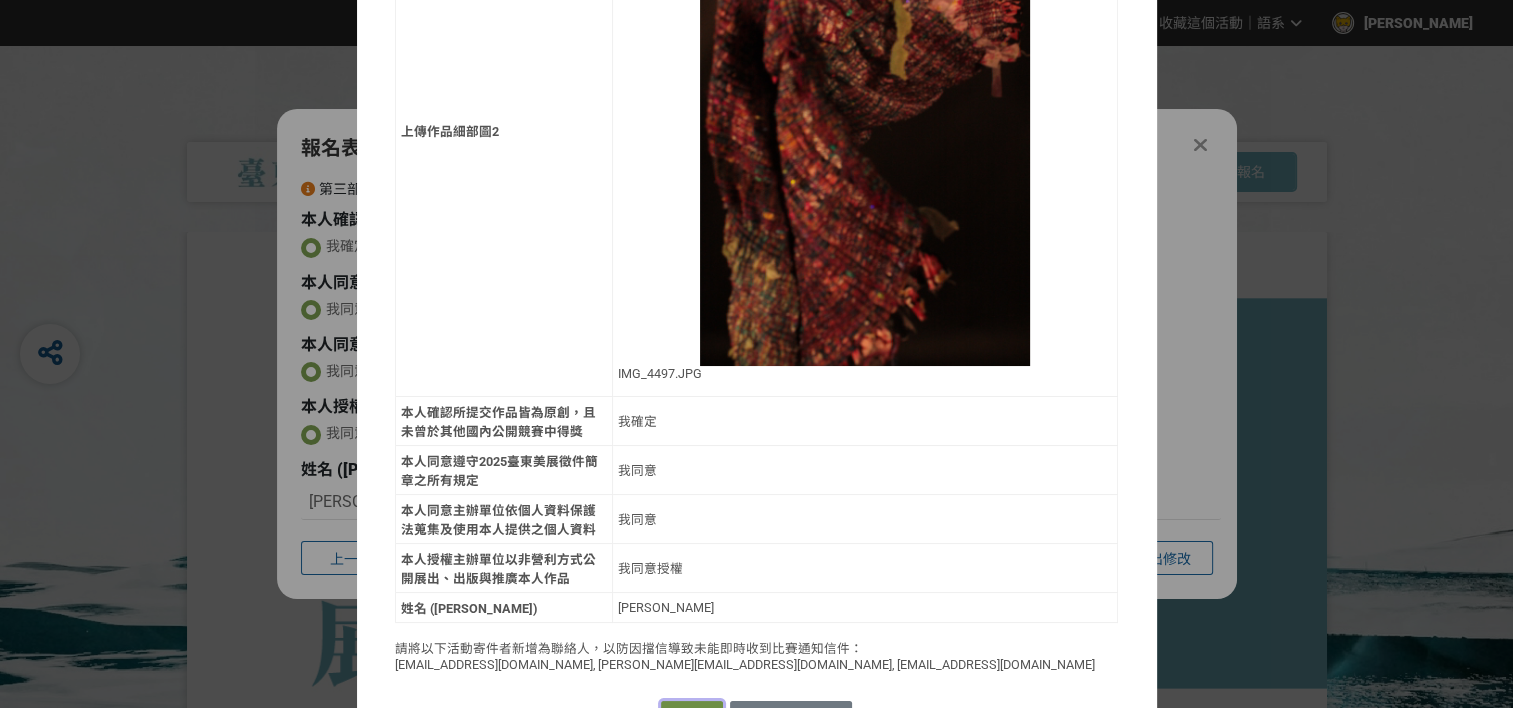 click on "確認送出" at bounding box center [692, 715] 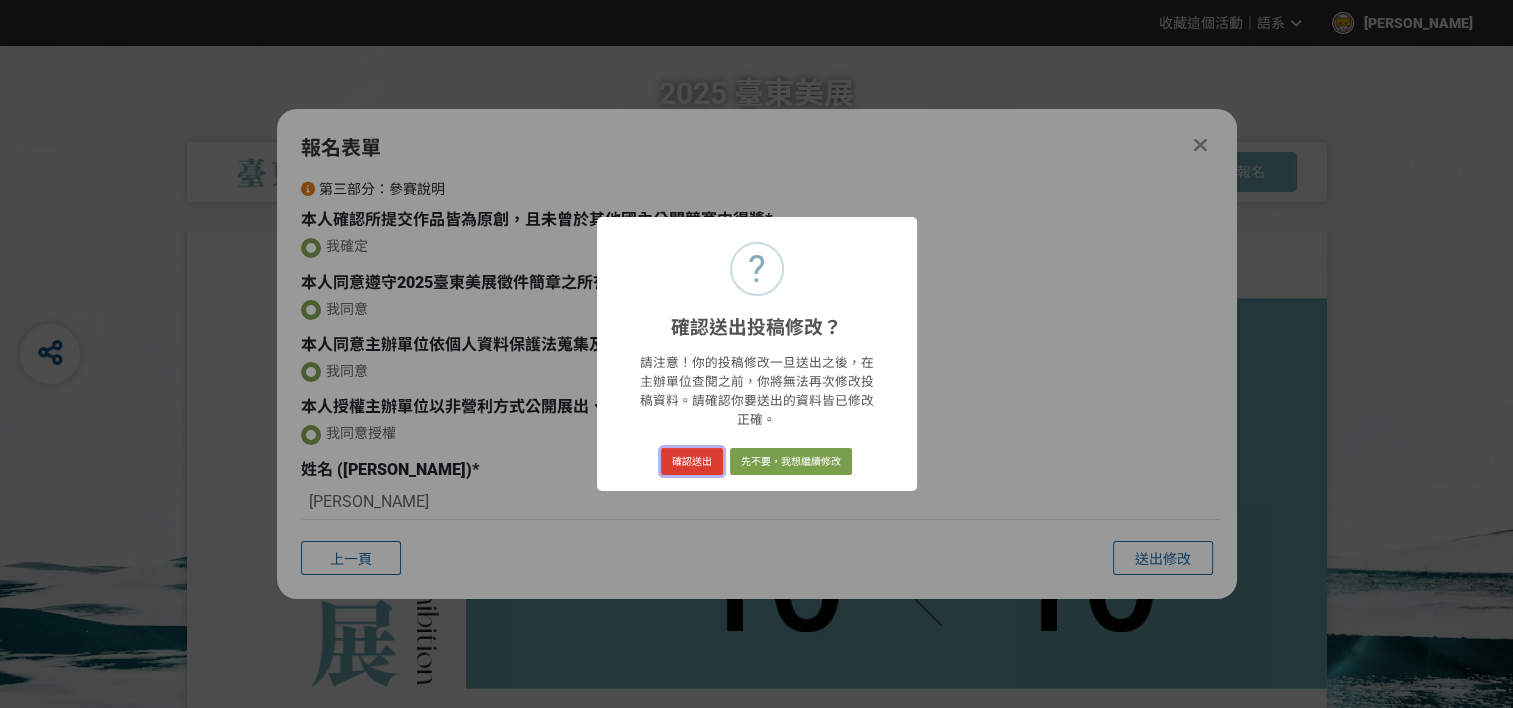 click on "確認送出" at bounding box center (692, 462) 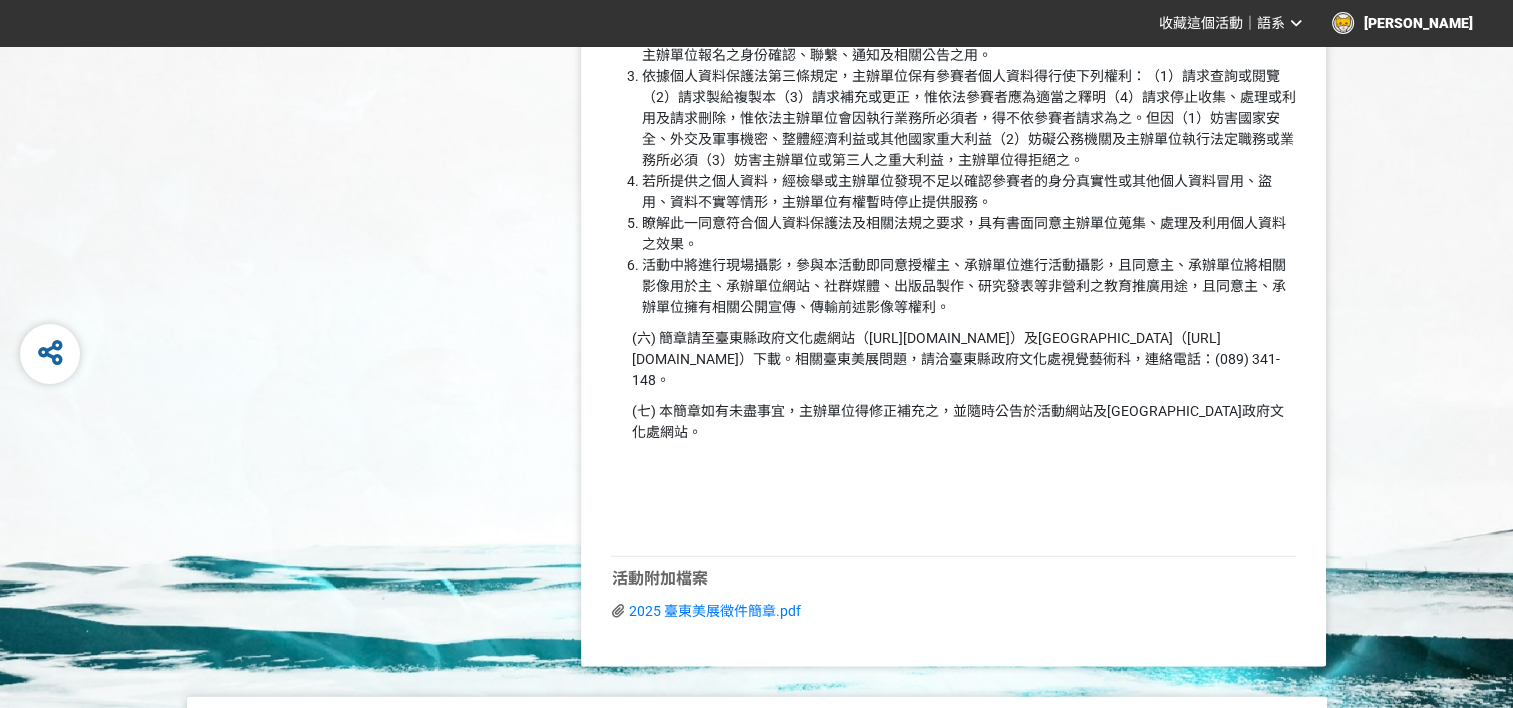 scroll, scrollTop: 5134, scrollLeft: 0, axis: vertical 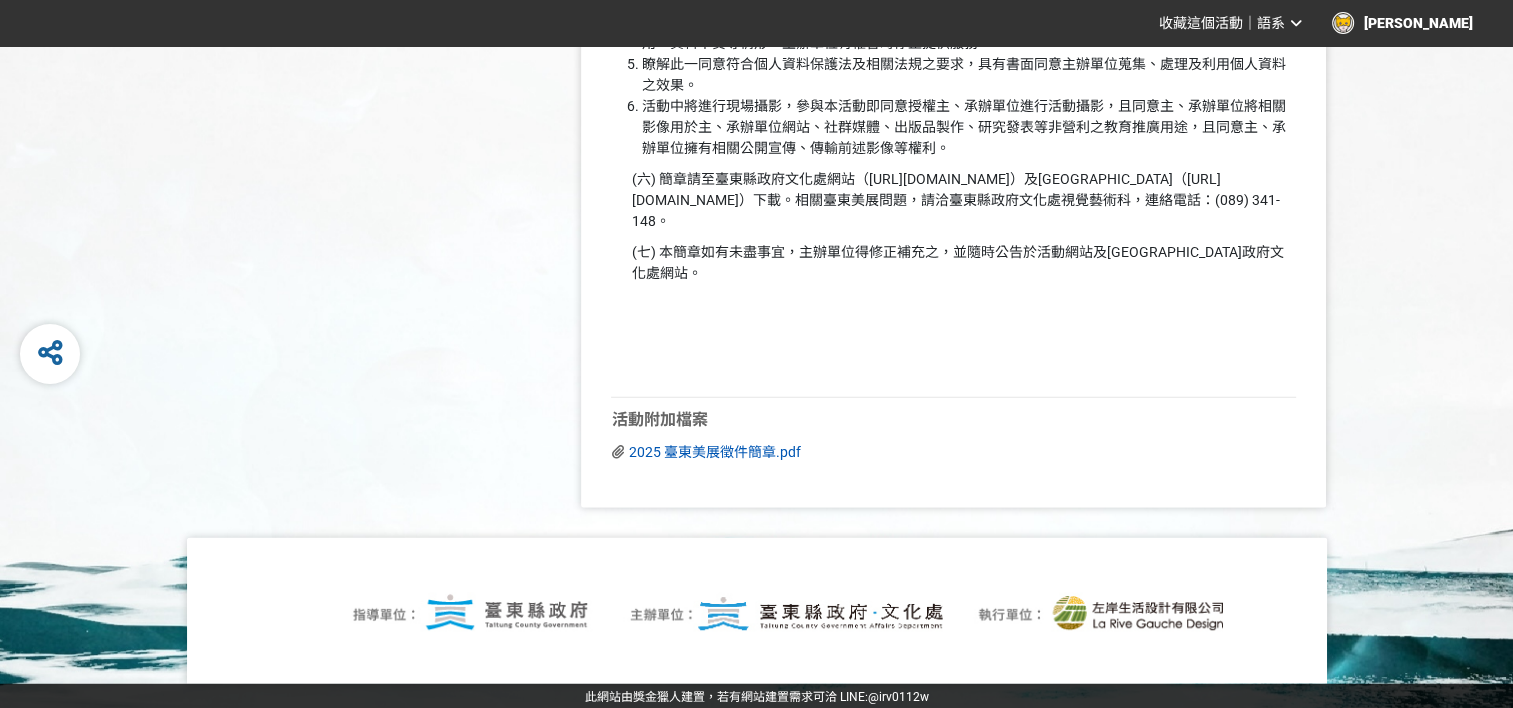 click on "2025 臺東美展徵件簡章.pdf" at bounding box center (714, 452) 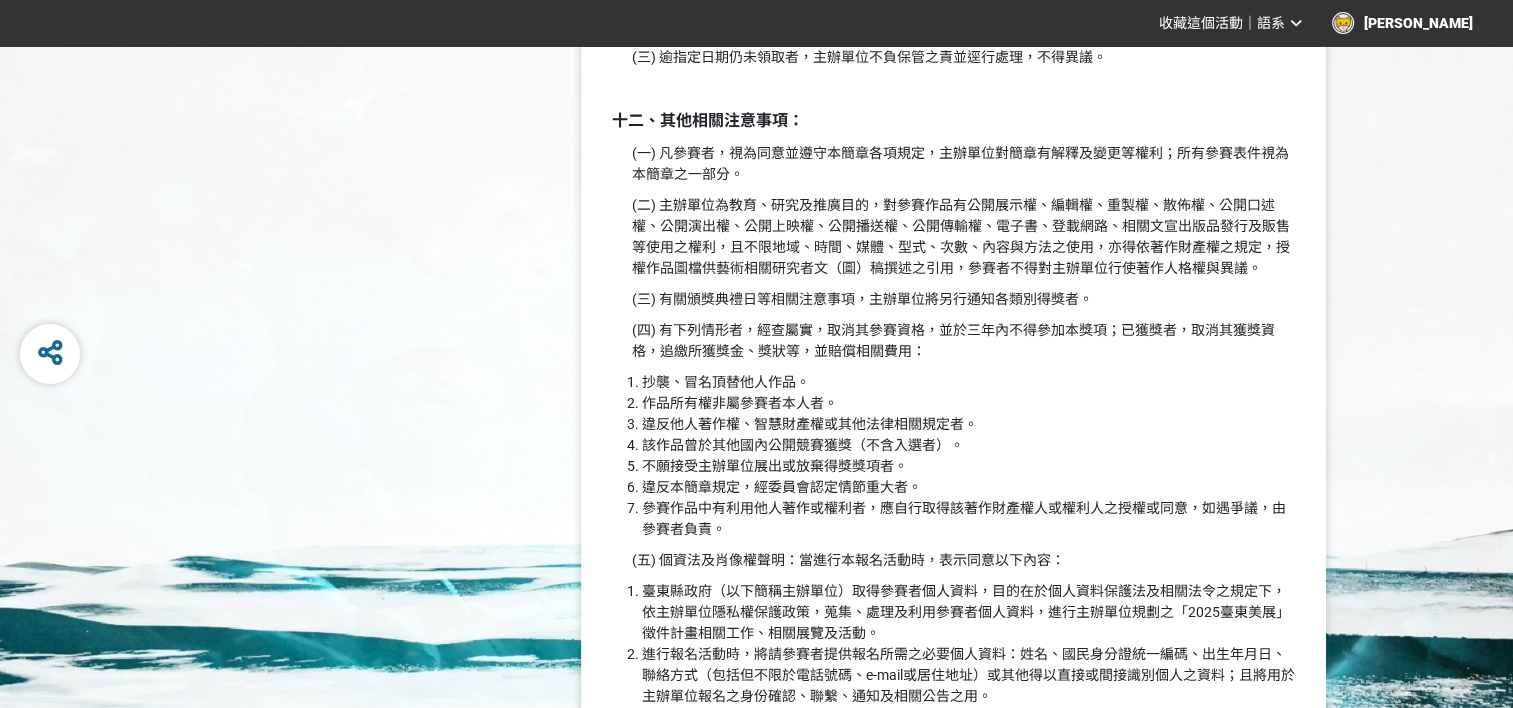 scroll, scrollTop: 4434, scrollLeft: 0, axis: vertical 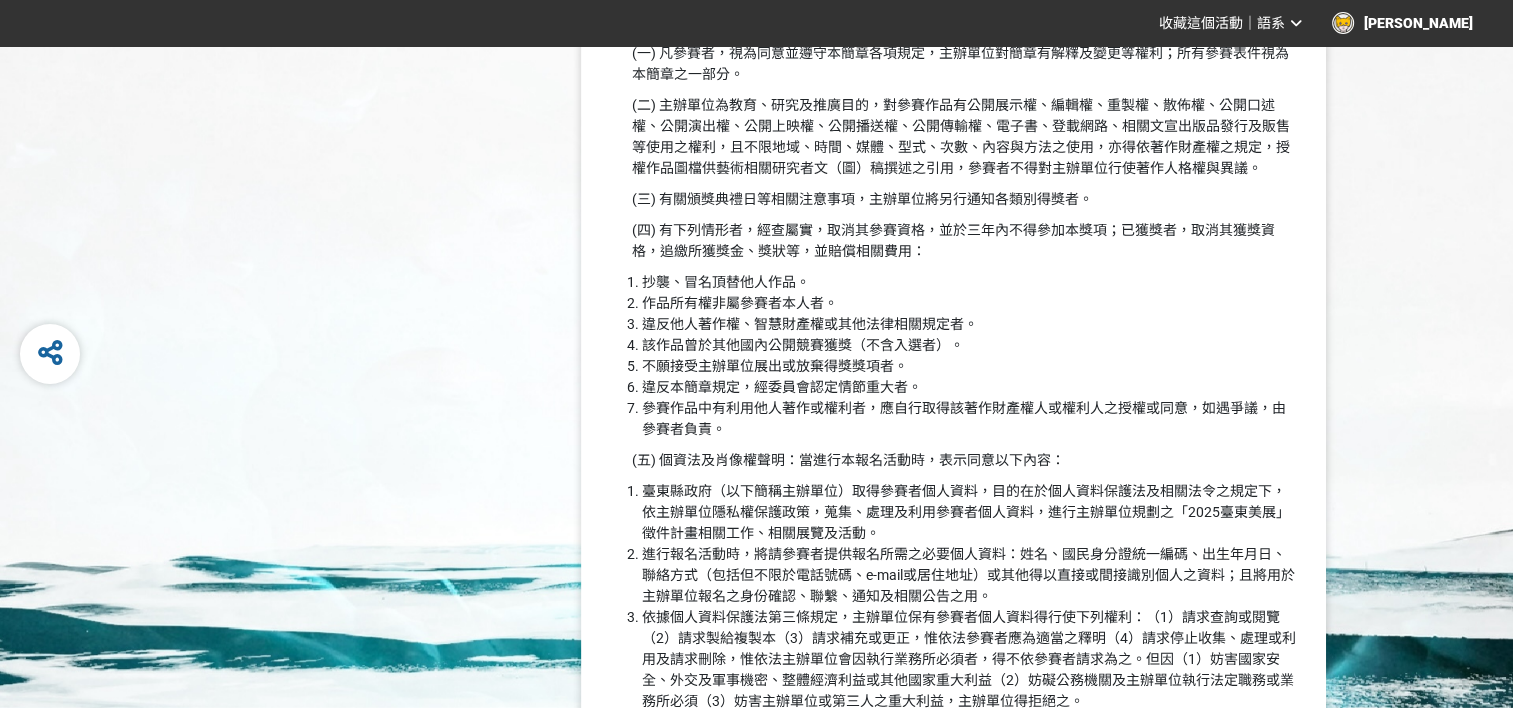 click on "該作品曾於其他國內公開競賽獲獎（不含入選者）。" at bounding box center [968, 345] 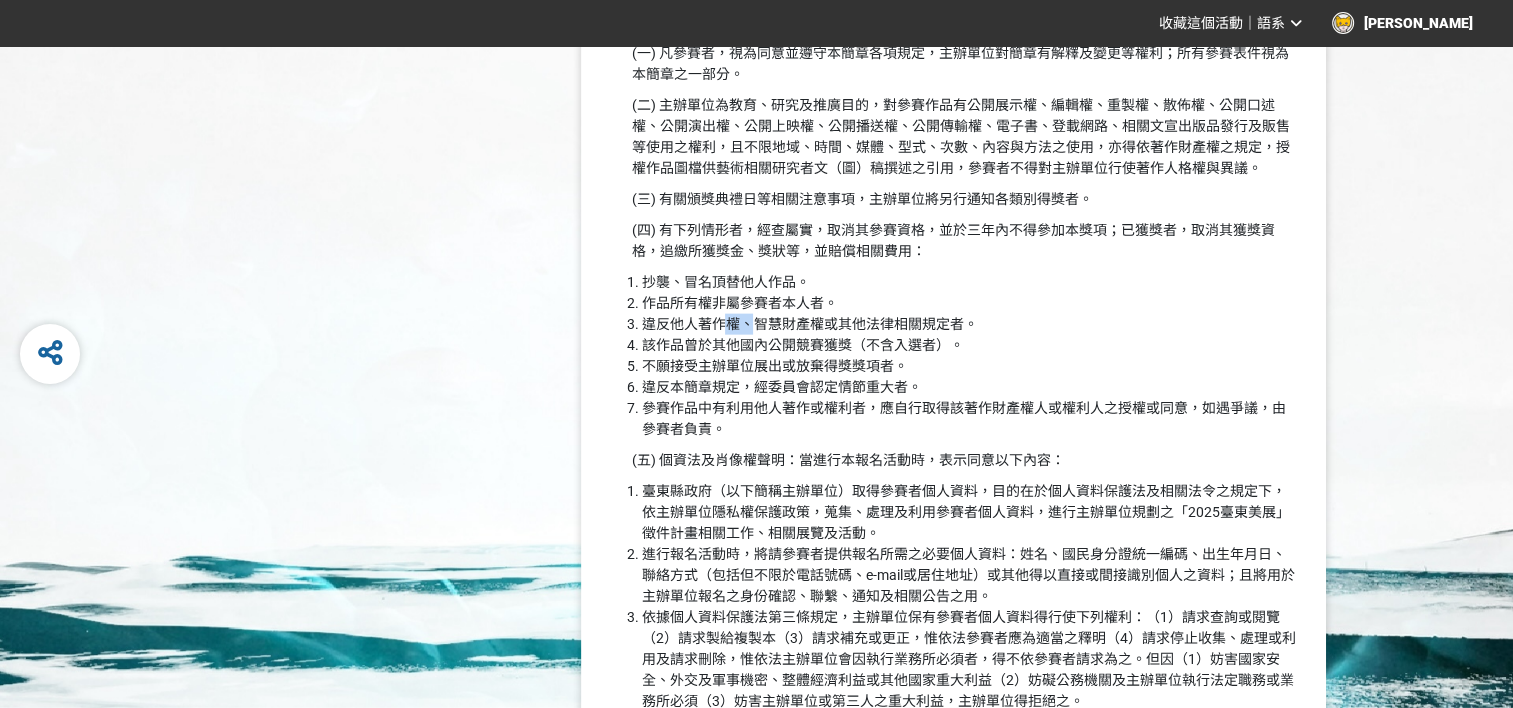 drag, startPoint x: 730, startPoint y: 348, endPoint x: 760, endPoint y: 337, distance: 31.95309 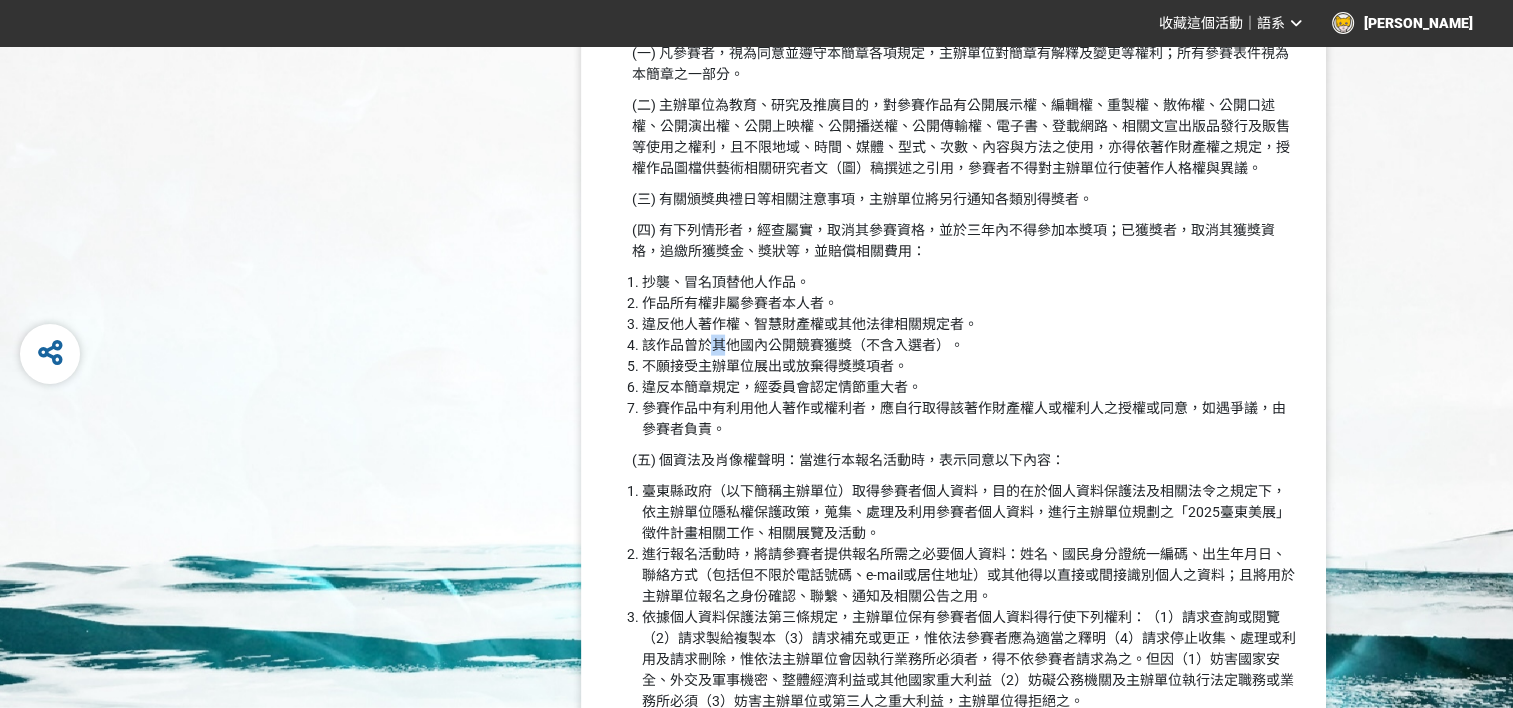 drag, startPoint x: 760, startPoint y: 337, endPoint x: 732, endPoint y: 364, distance: 38.8973 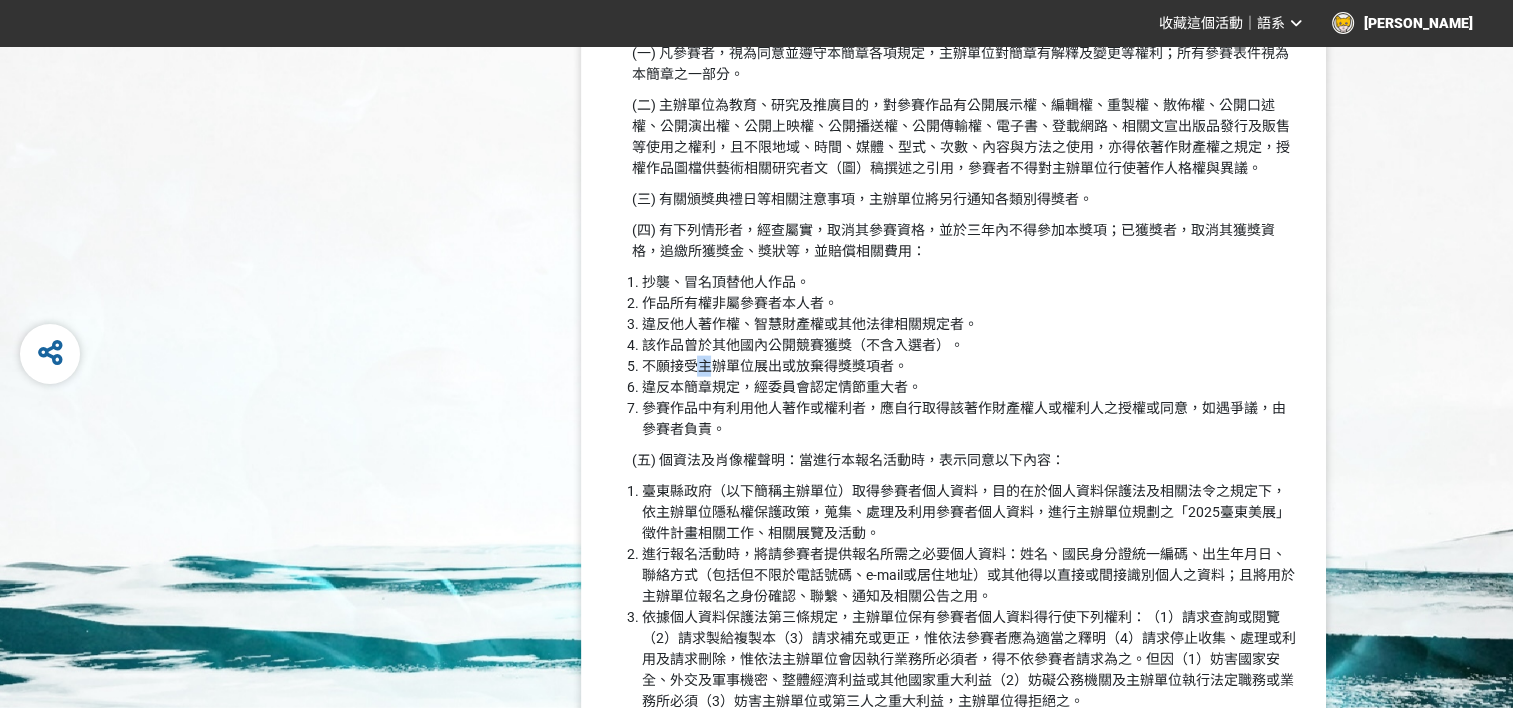 drag, startPoint x: 732, startPoint y: 364, endPoint x: 716, endPoint y: 378, distance: 21.260292 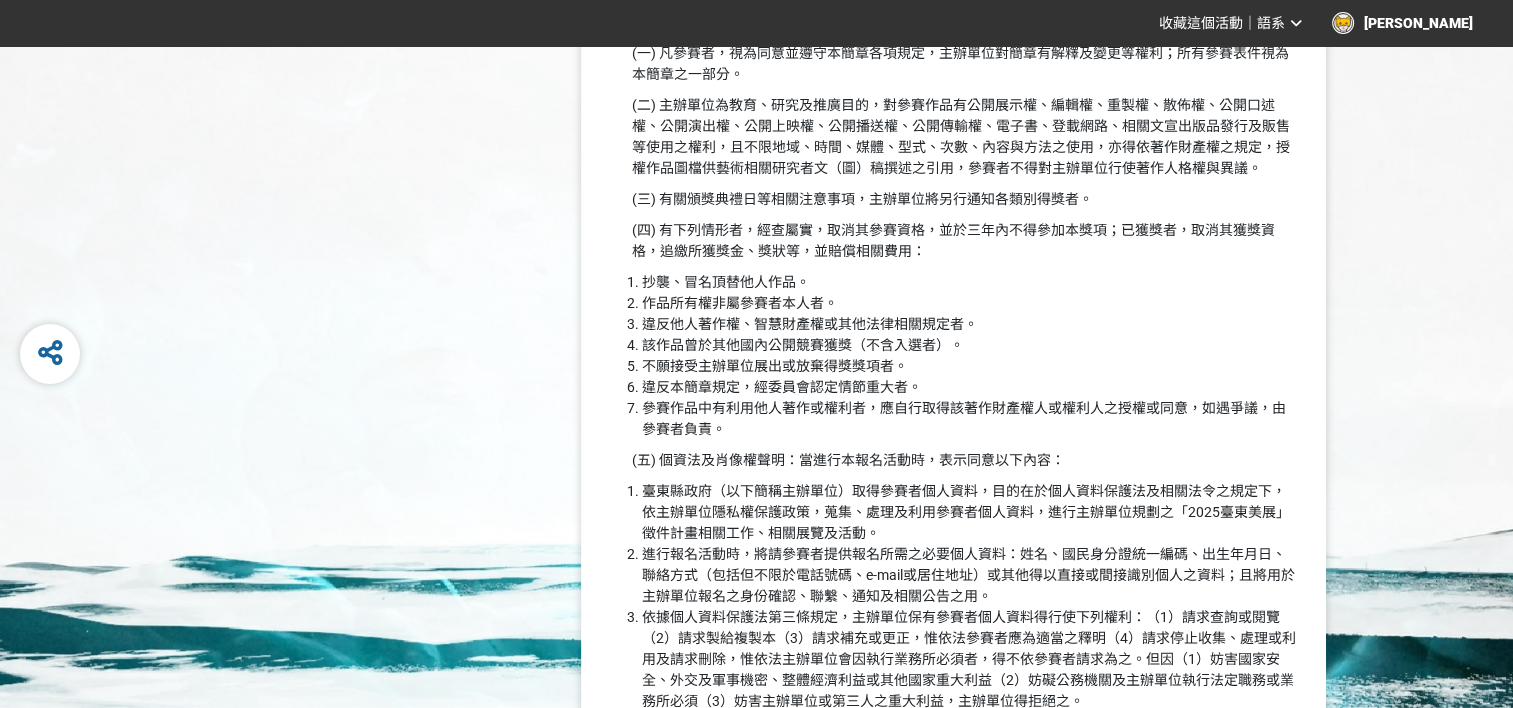 drag, startPoint x: 716, startPoint y: 378, endPoint x: 687, endPoint y: 380, distance: 29.068884 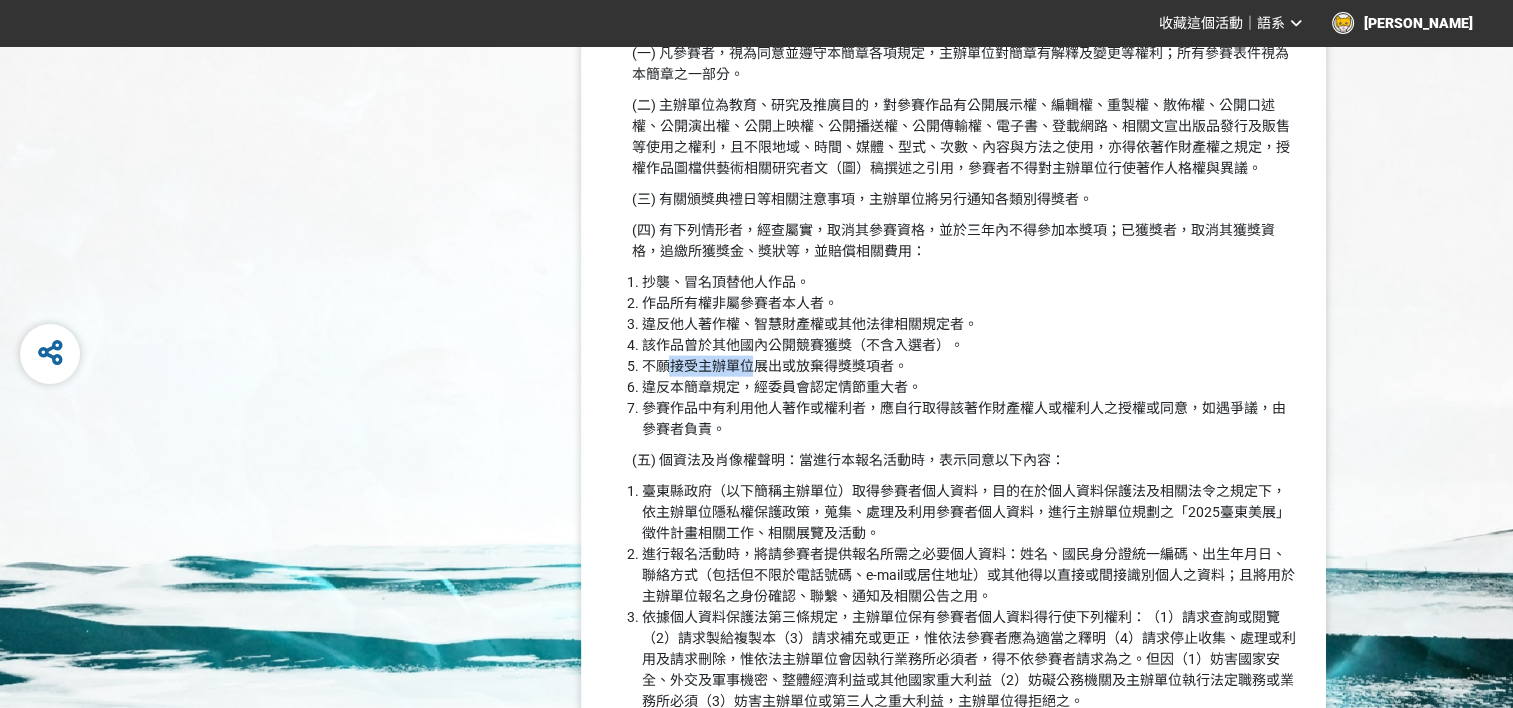 drag, startPoint x: 675, startPoint y: 384, endPoint x: 752, endPoint y: 384, distance: 77 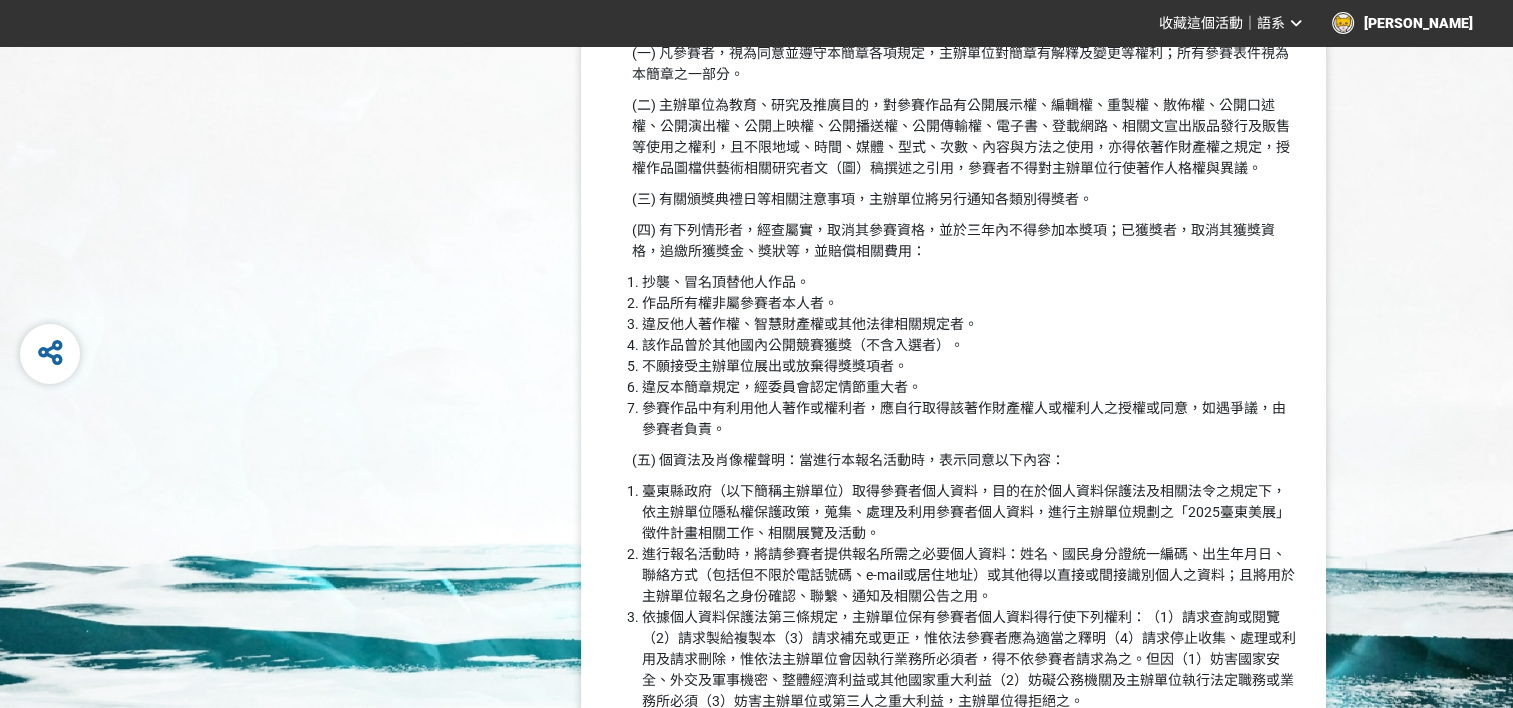 click on "違反本簡章規定，經委員會認定情節重大者。" at bounding box center (968, 387) 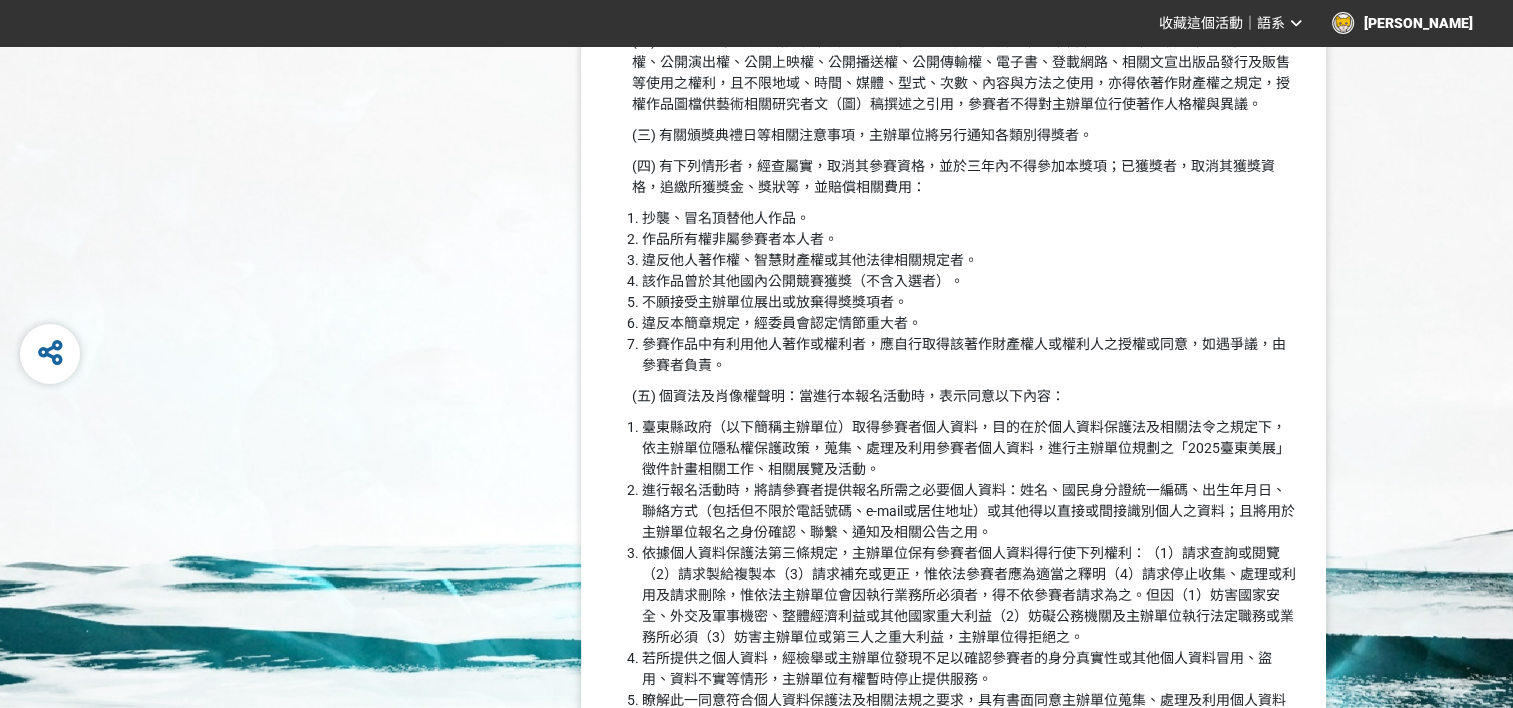 scroll, scrollTop: 4534, scrollLeft: 0, axis: vertical 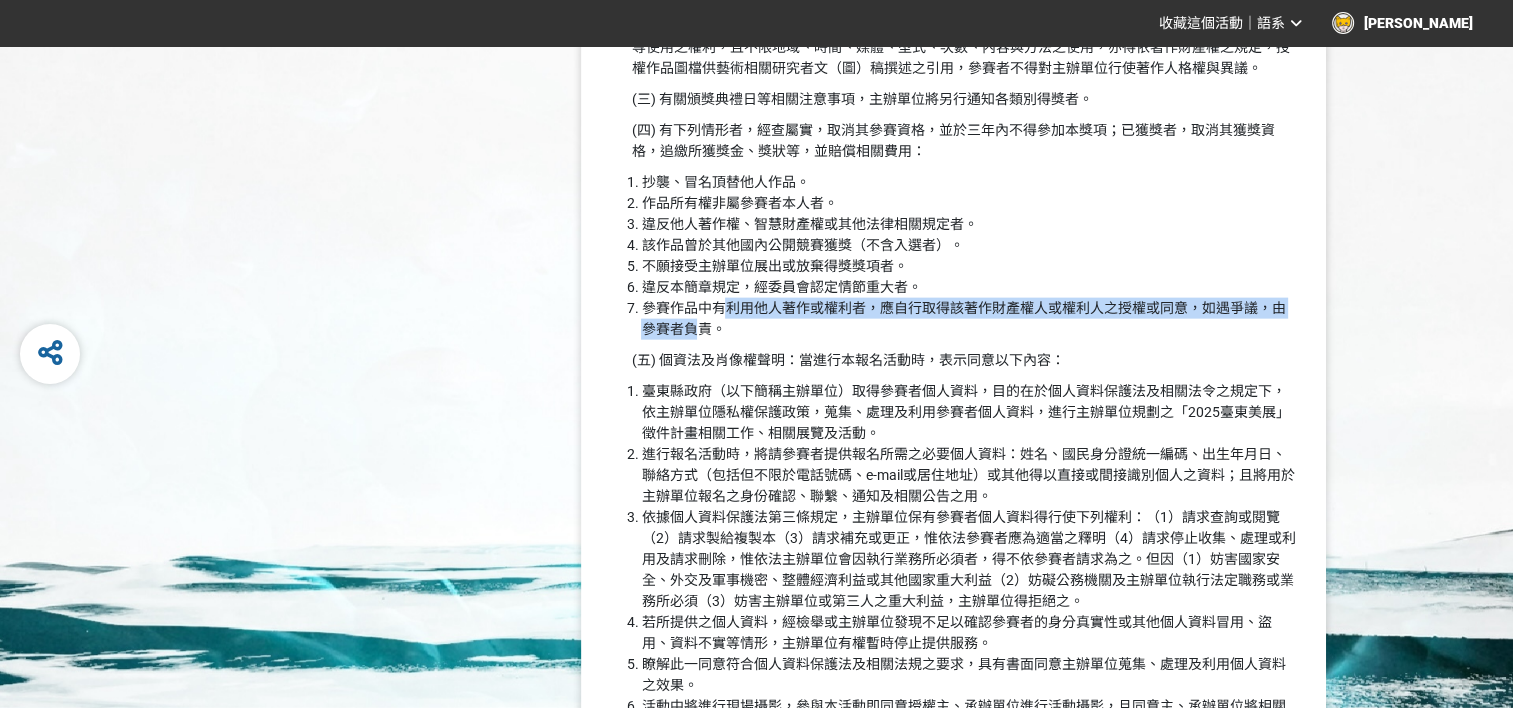 drag, startPoint x: 704, startPoint y: 340, endPoint x: 717, endPoint y: 335, distance: 13.928389 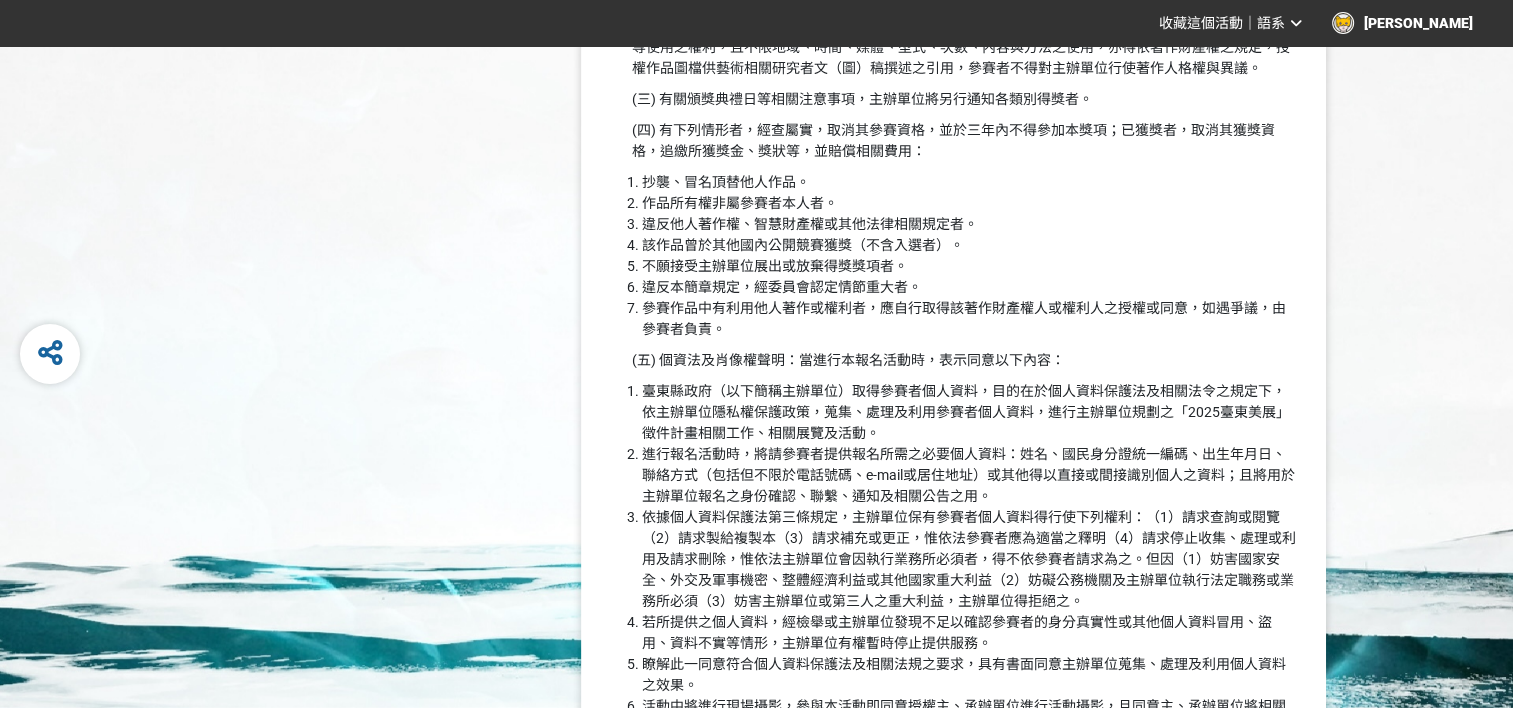 drag, startPoint x: 717, startPoint y: 335, endPoint x: 683, endPoint y: 331, distance: 34.234486 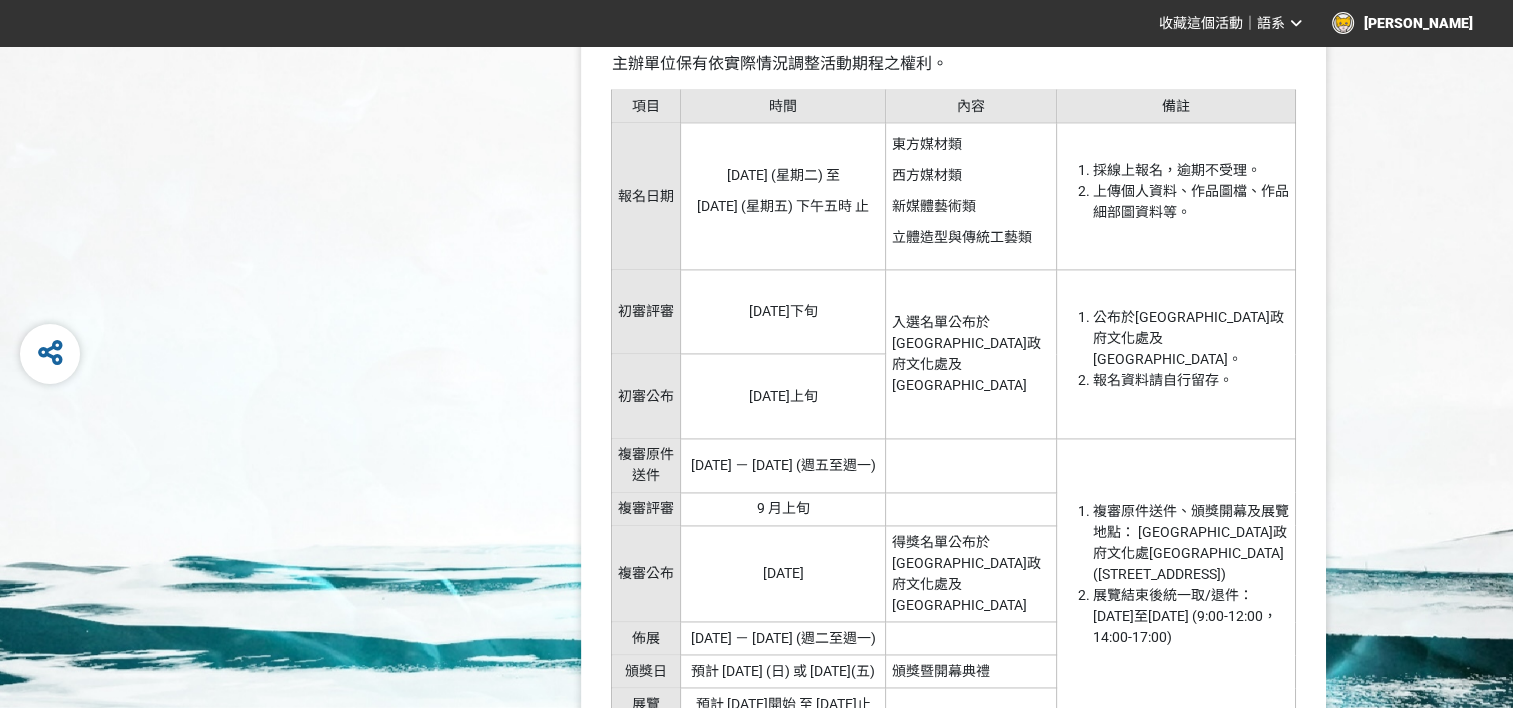 scroll, scrollTop: 2734, scrollLeft: 0, axis: vertical 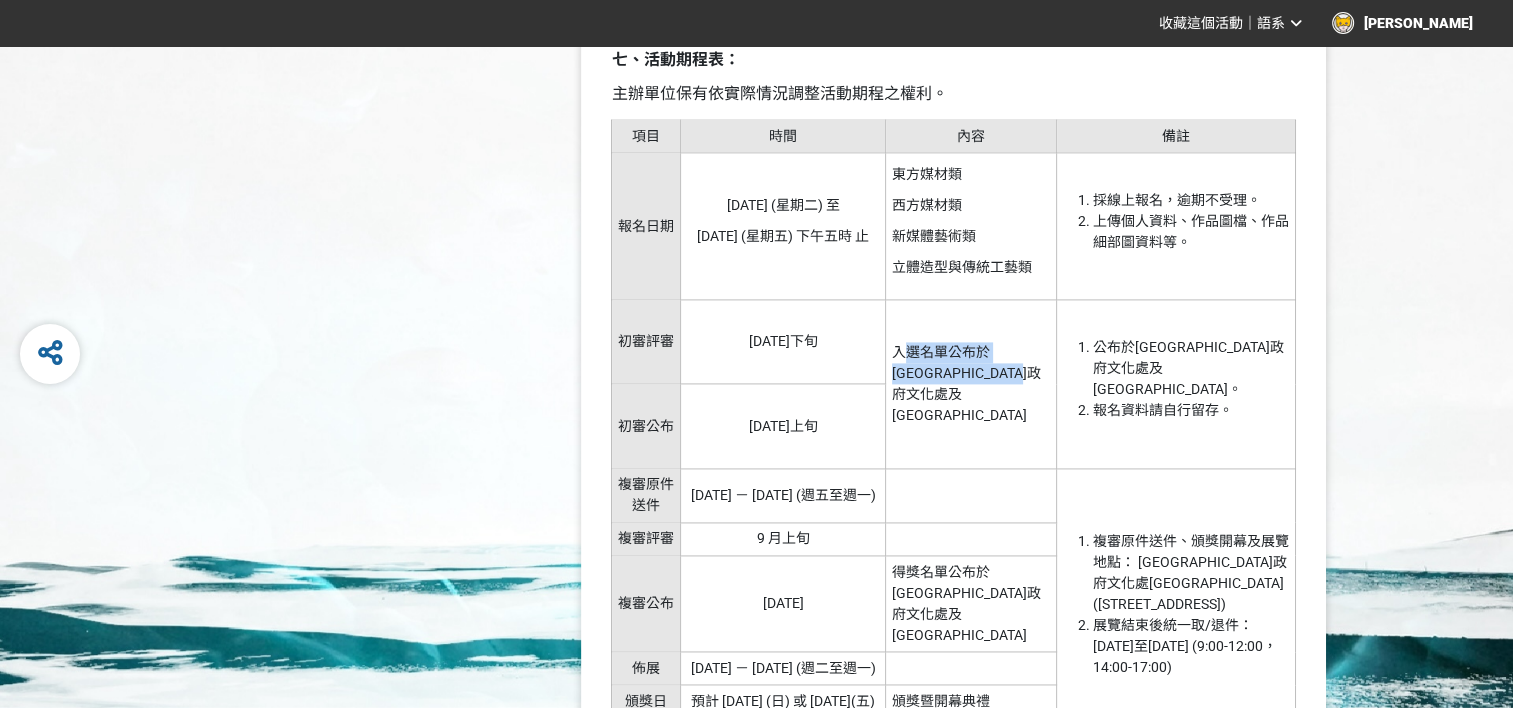 drag, startPoint x: 899, startPoint y: 348, endPoint x: 965, endPoint y: 384, distance: 75.17979 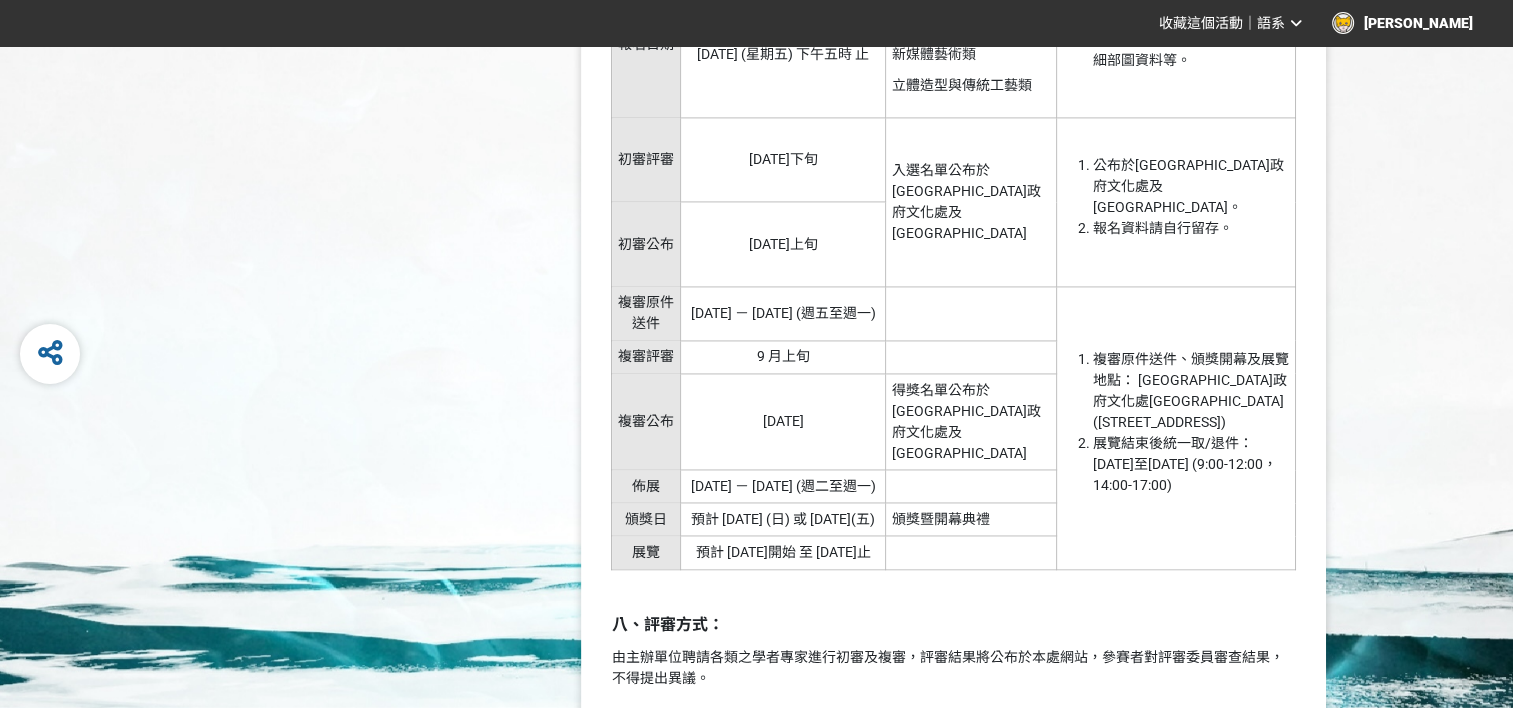 scroll, scrollTop: 2834, scrollLeft: 0, axis: vertical 